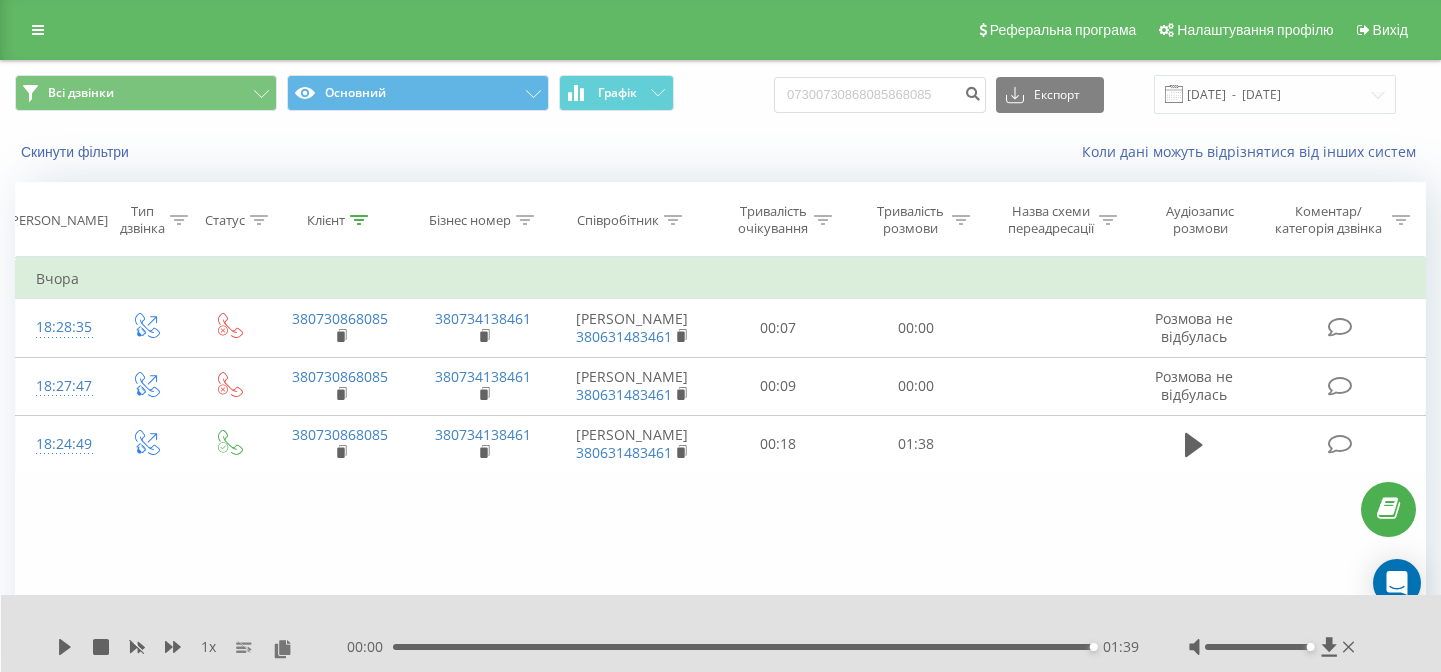 scroll, scrollTop: 0, scrollLeft: 0, axis: both 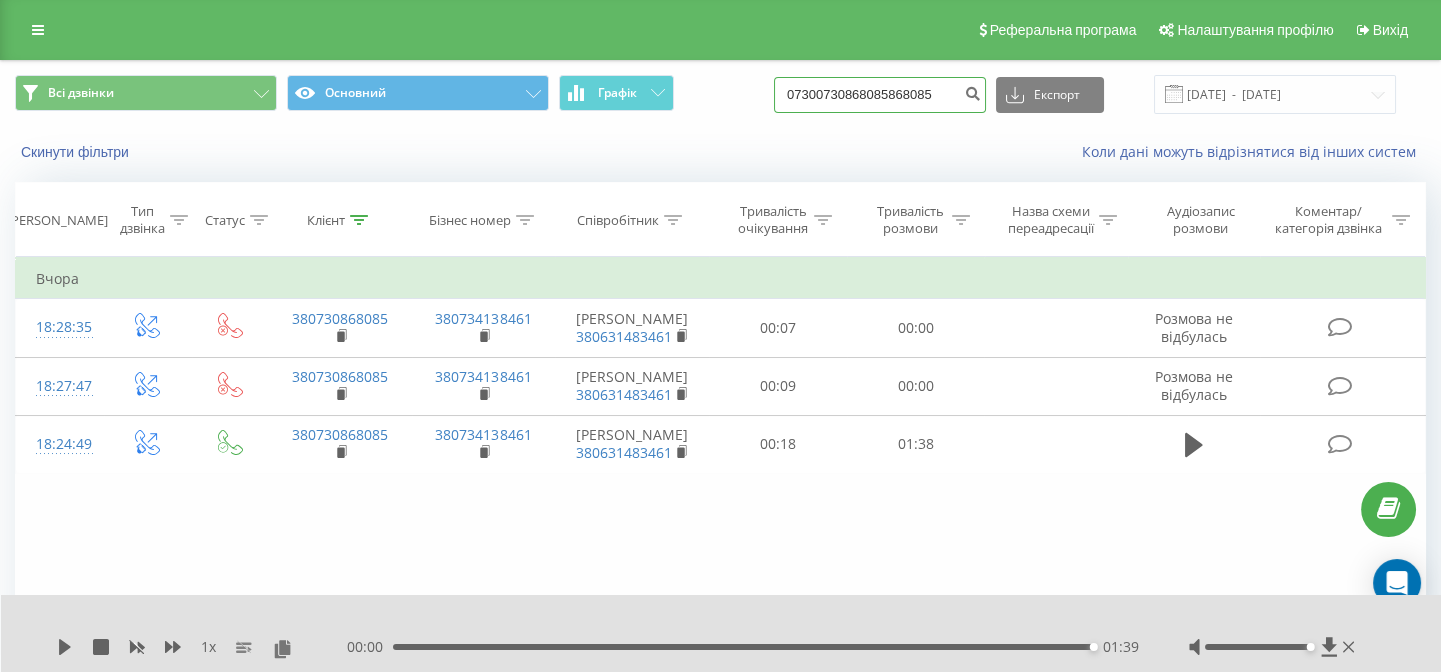 click on "07300730868085868085" at bounding box center (880, 95) 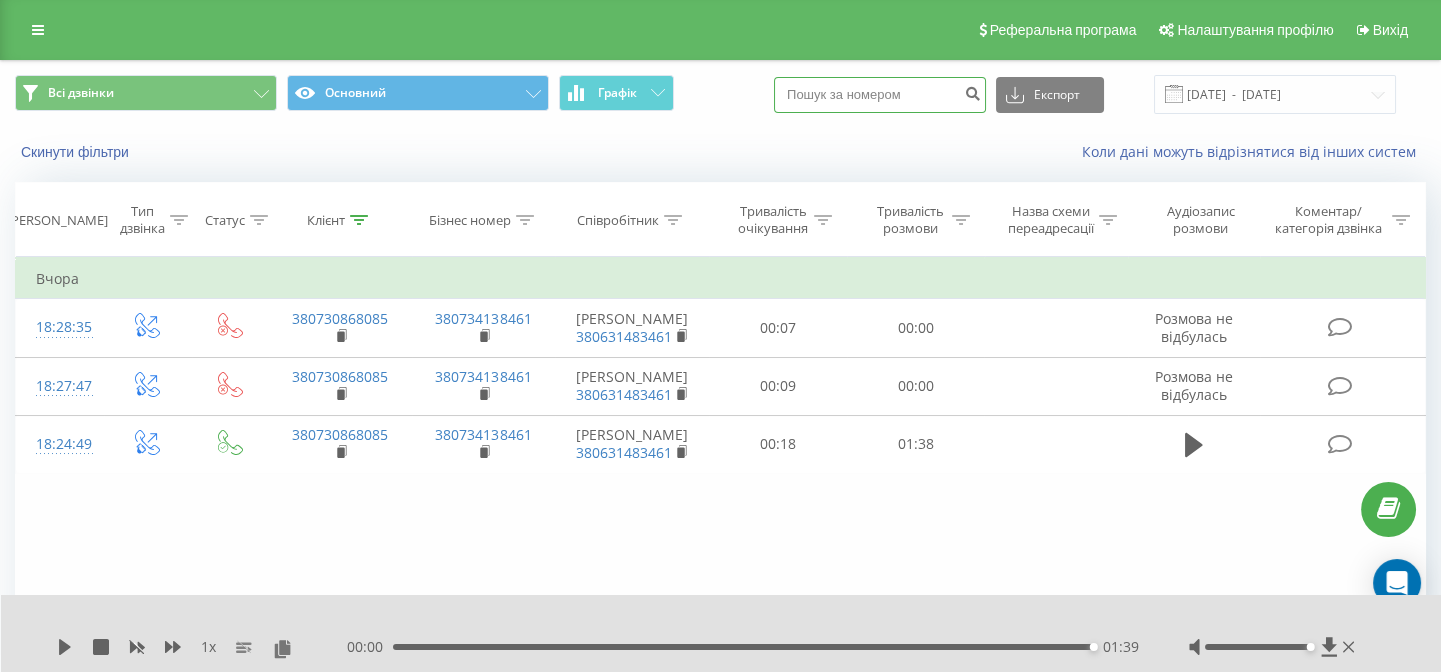 paste on "0981719585" 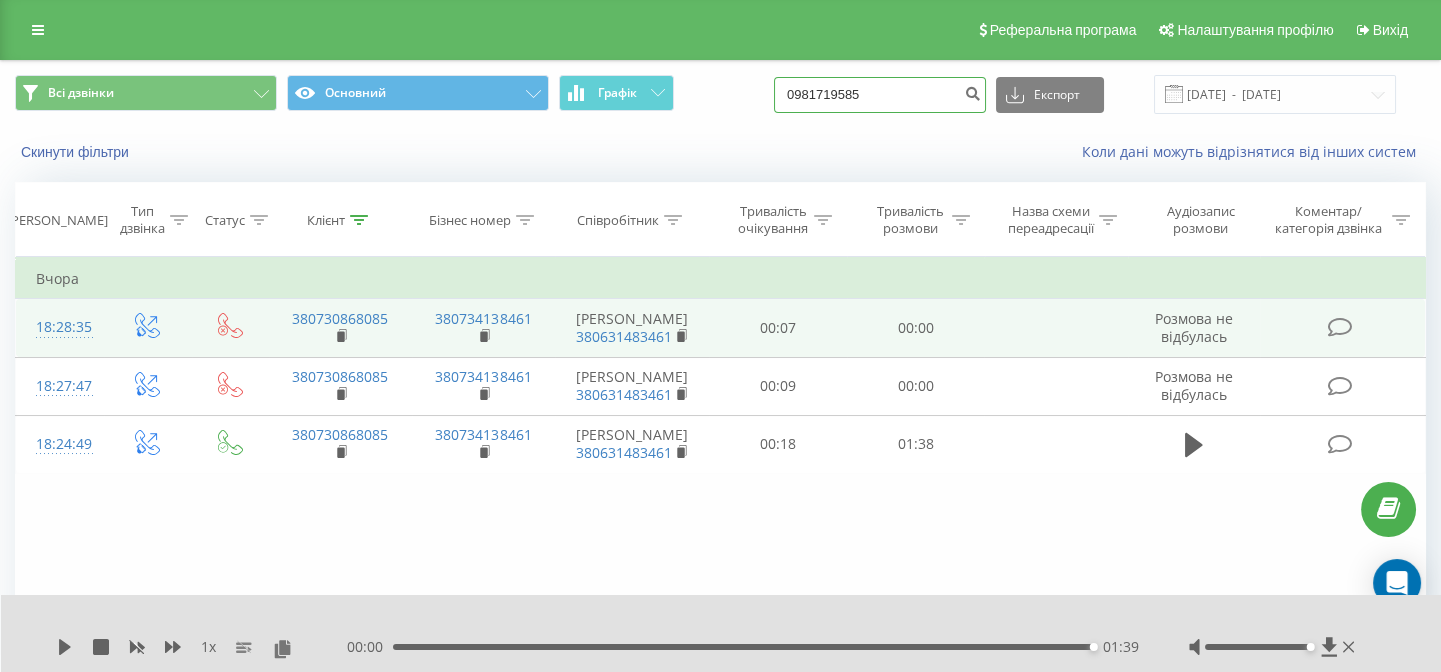 type on "0981719585" 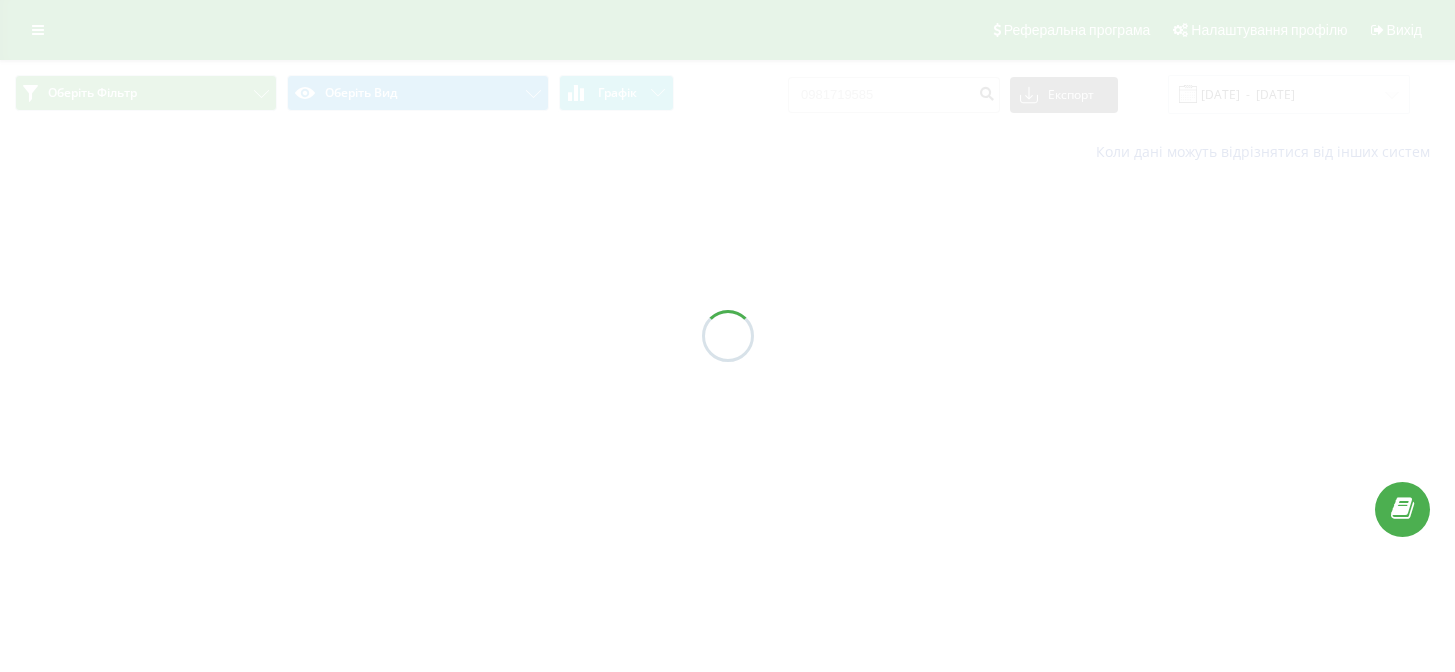 scroll, scrollTop: 0, scrollLeft: 0, axis: both 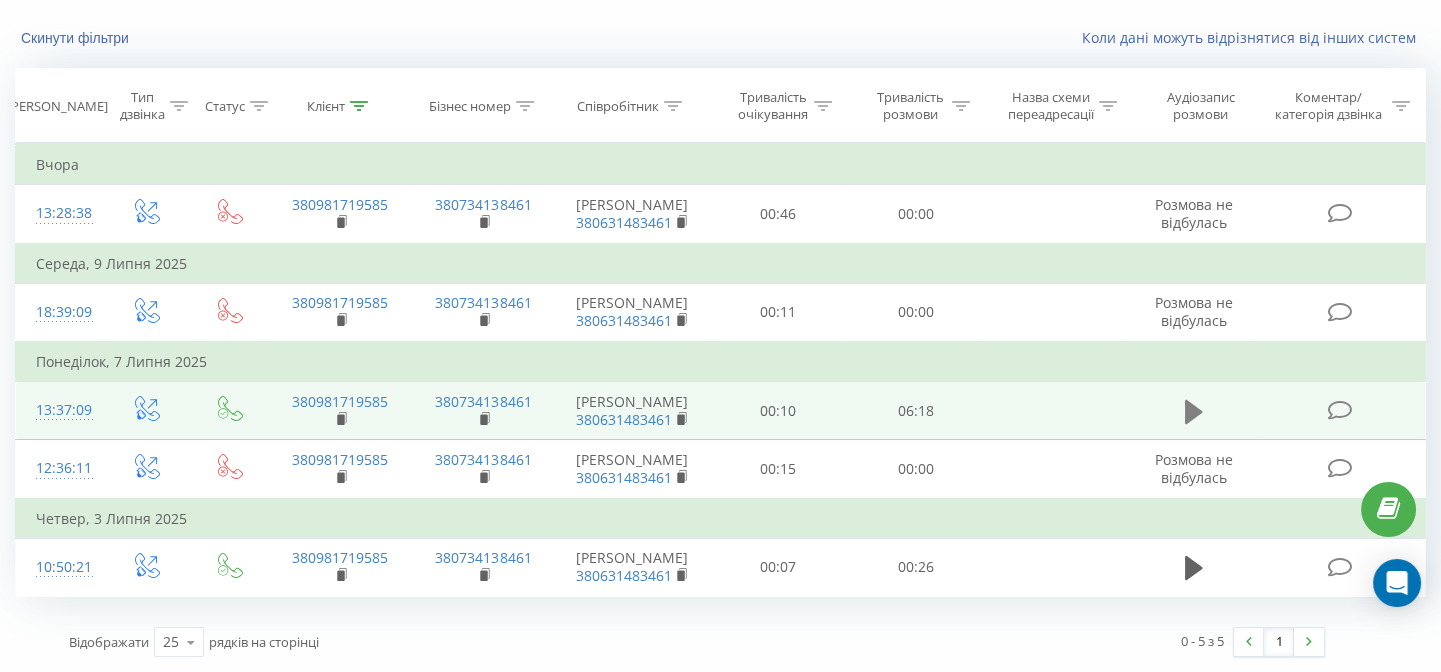 click 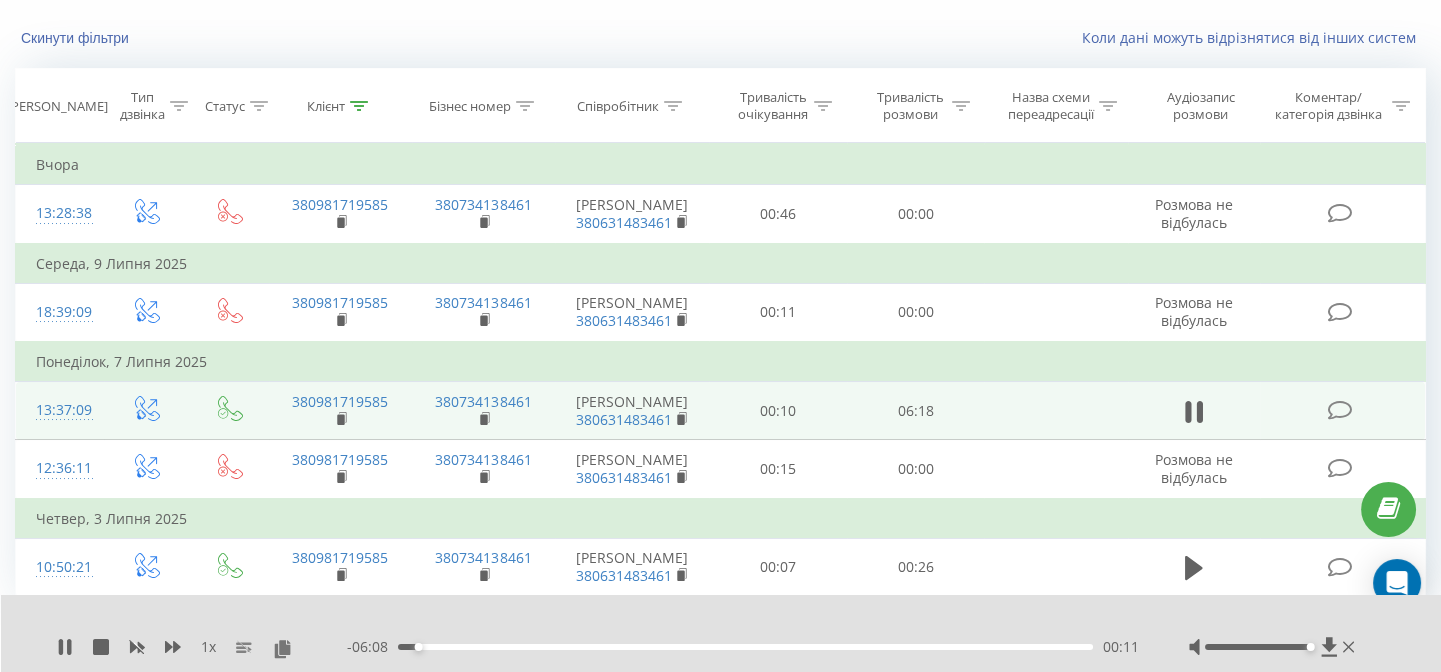 scroll, scrollTop: 281, scrollLeft: 0, axis: vertical 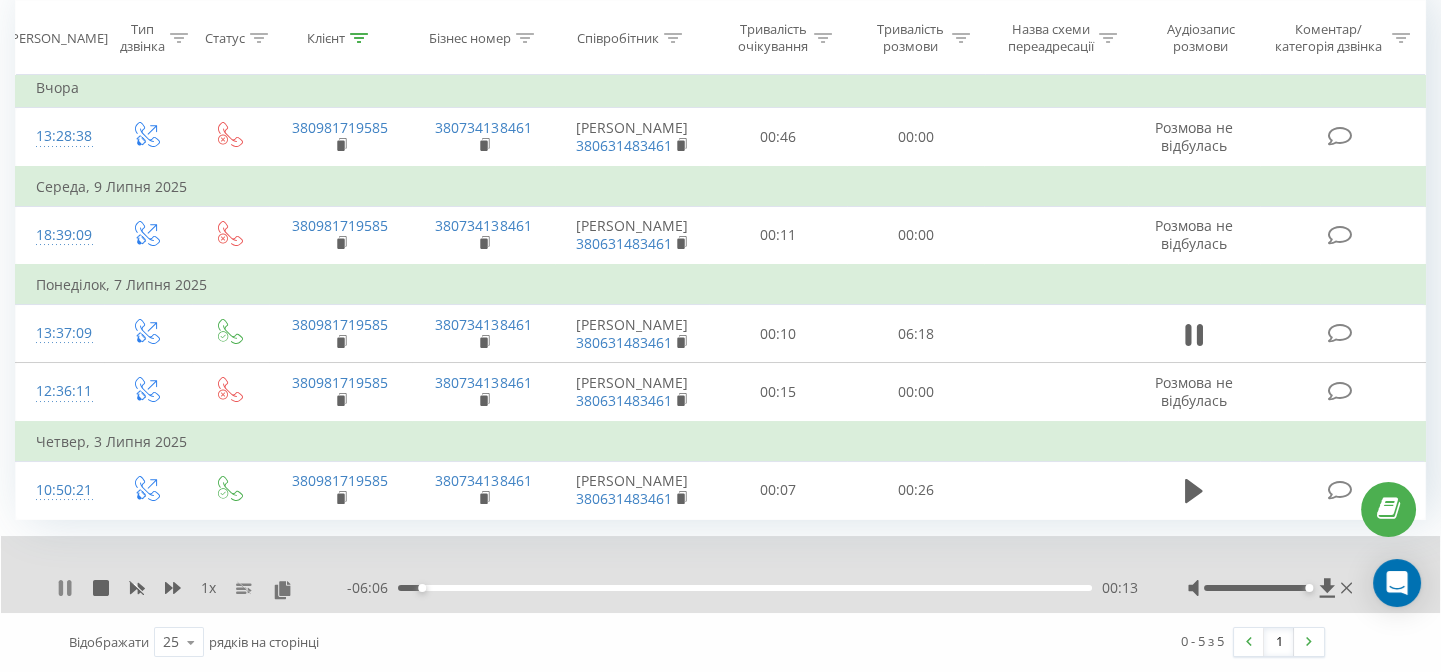 click 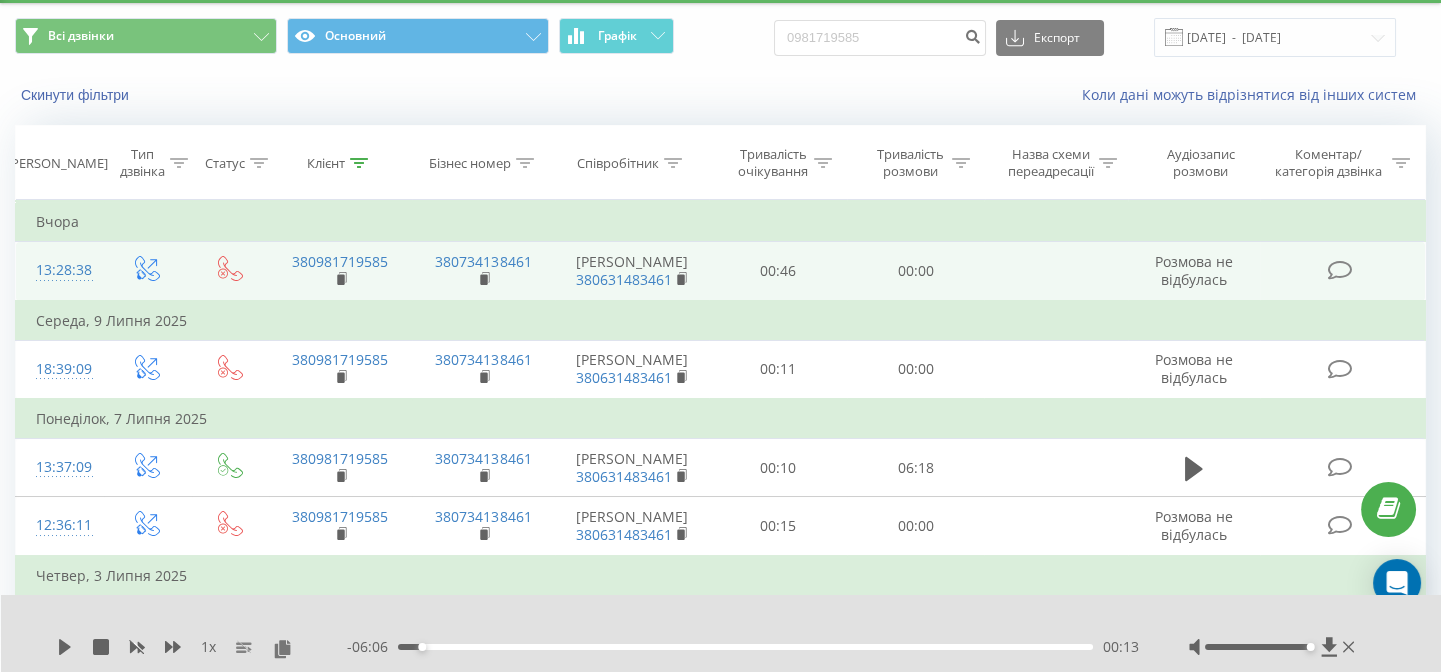 scroll, scrollTop: 0, scrollLeft: 0, axis: both 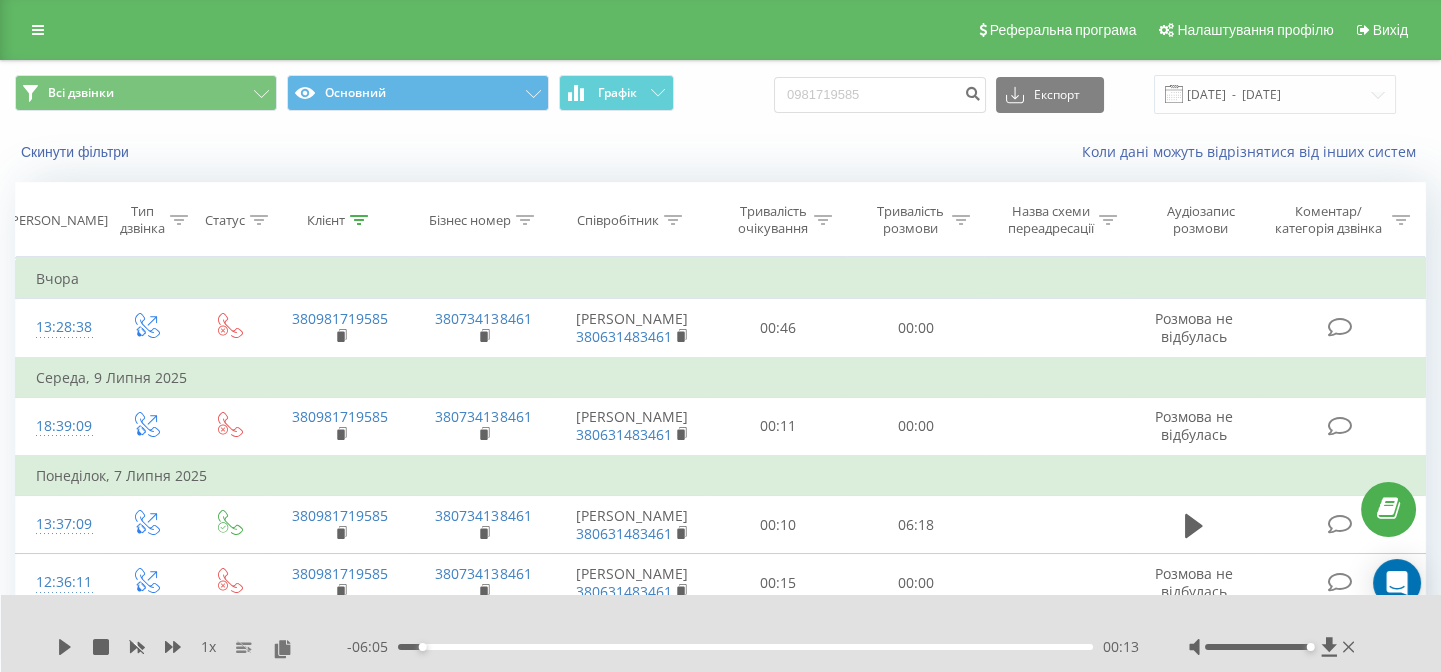 drag, startPoint x: 750, startPoint y: 79, endPoint x: 743, endPoint y: 92, distance: 14.764823 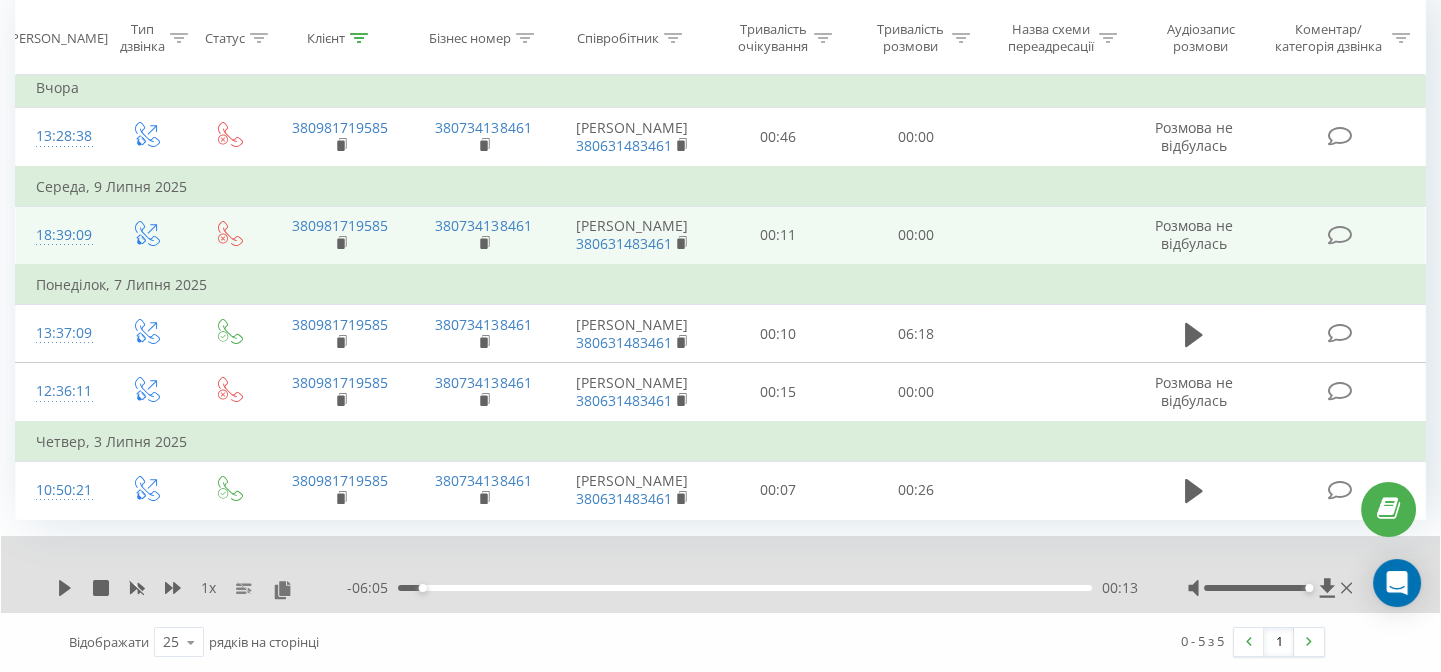 scroll, scrollTop: 281, scrollLeft: 0, axis: vertical 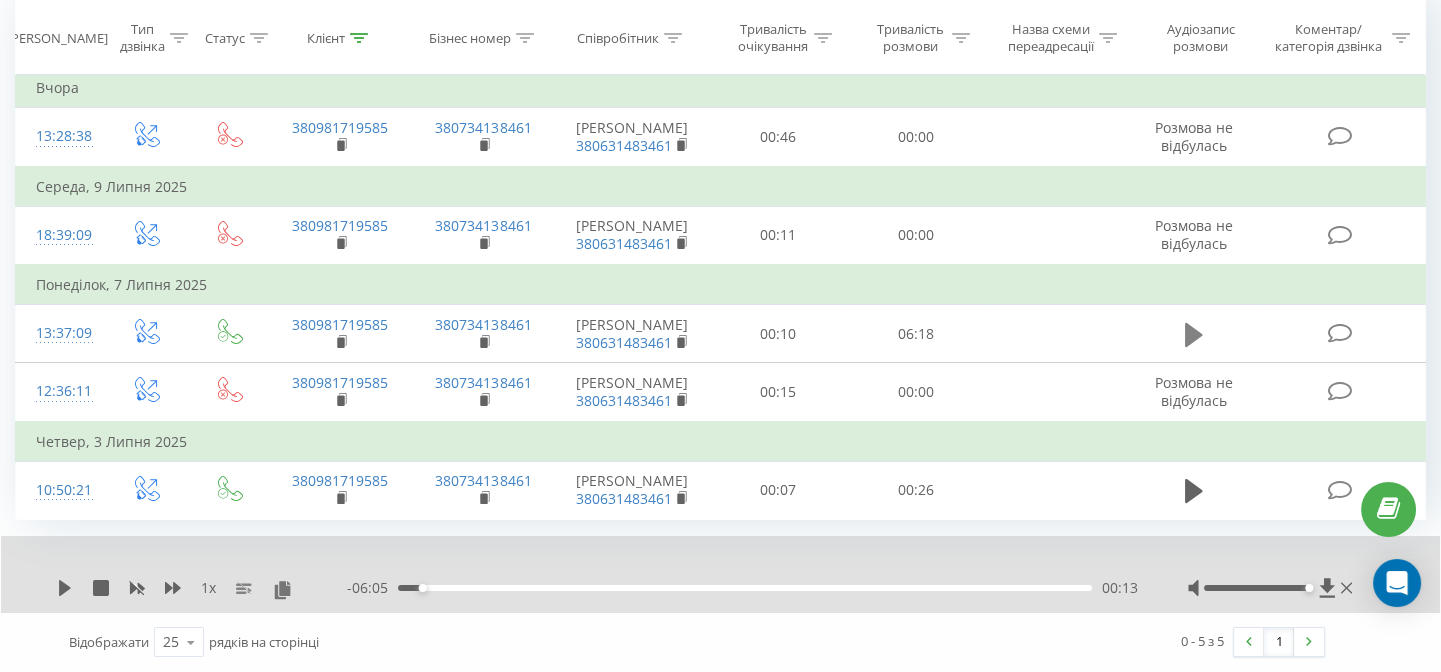 click at bounding box center (1194, 335) 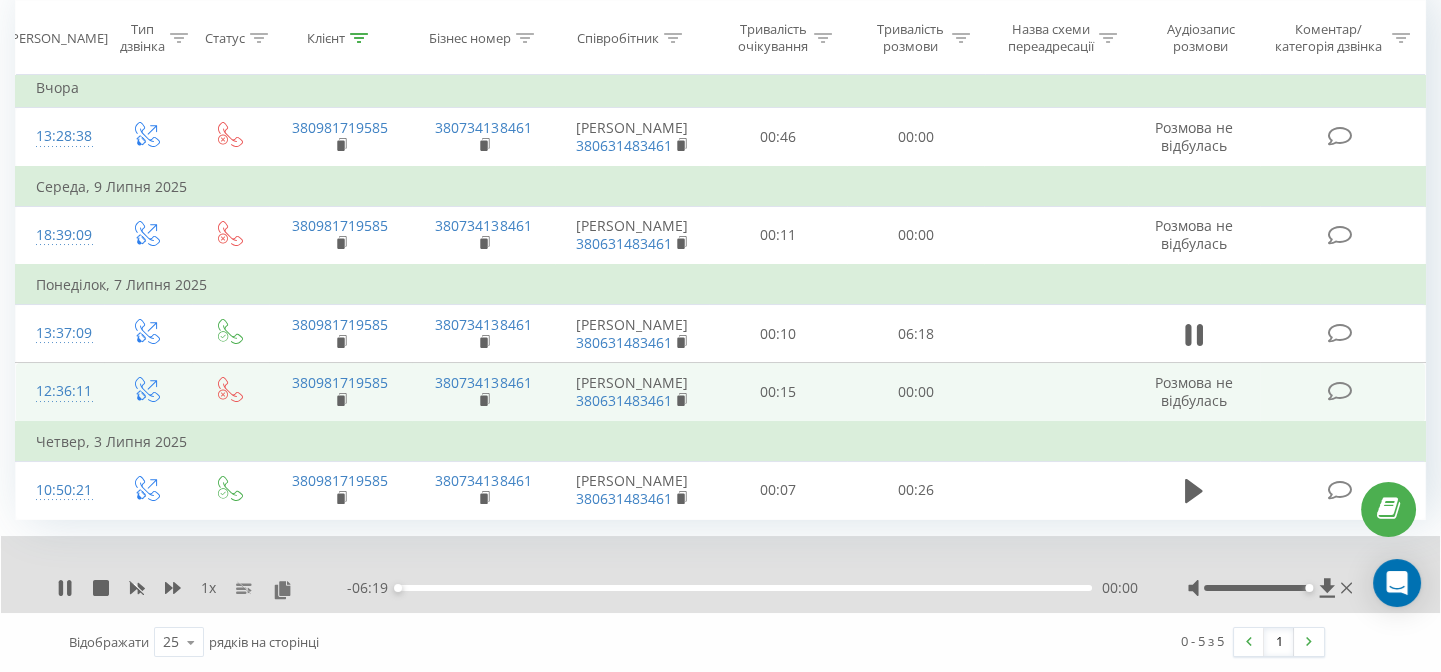 scroll, scrollTop: 359, scrollLeft: 0, axis: vertical 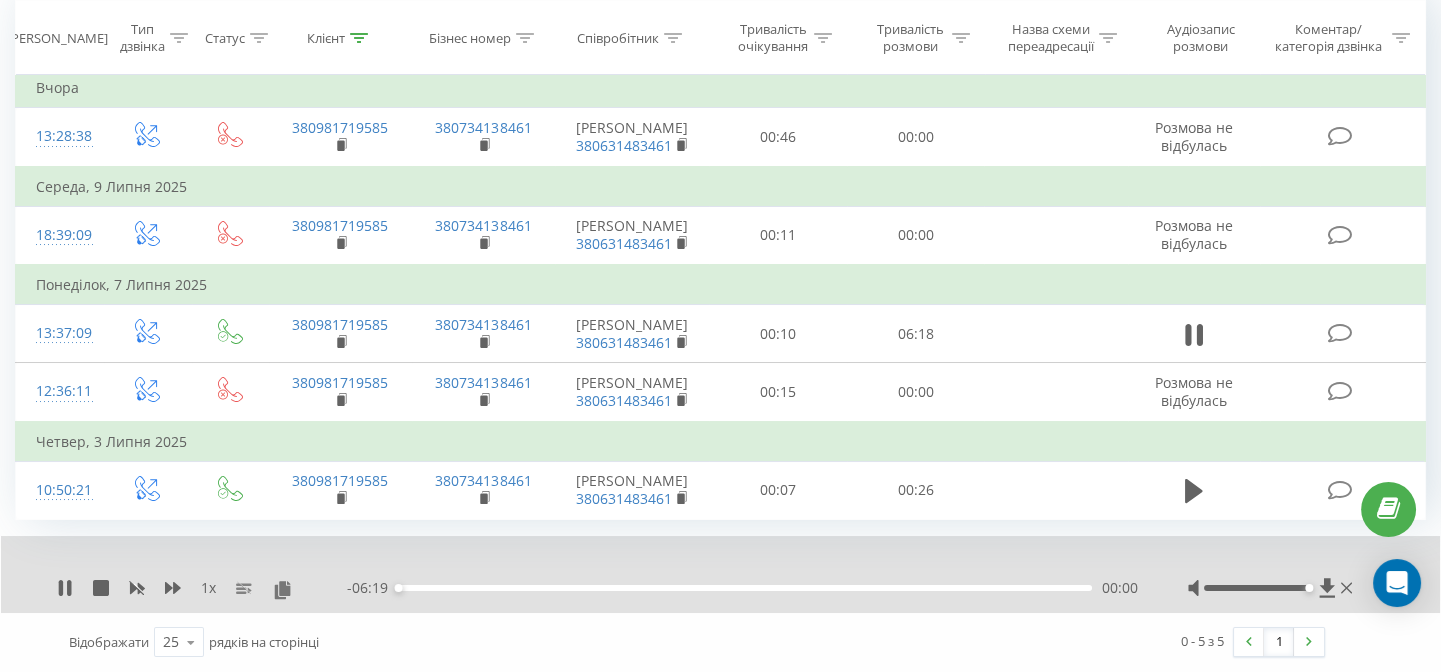 click on "00:00" at bounding box center [745, 588] 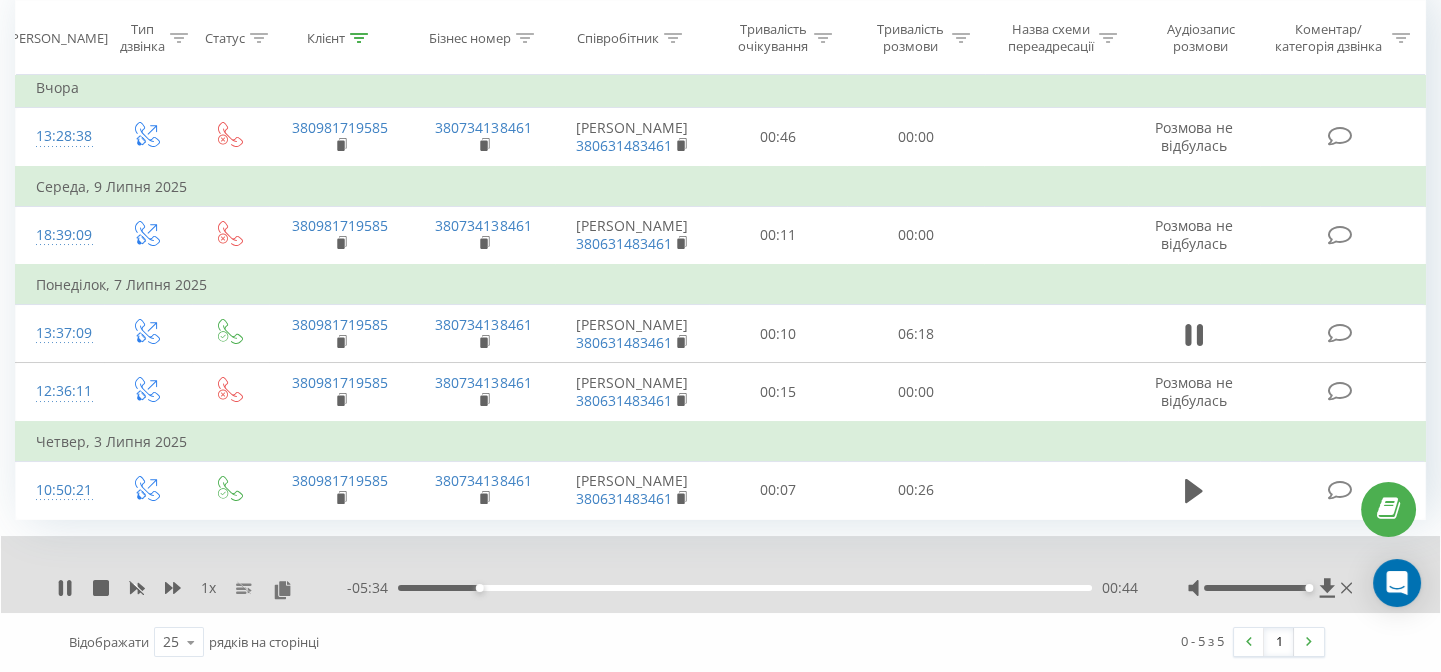 click on "- 05:34 00:44   00:44" at bounding box center (742, 588) 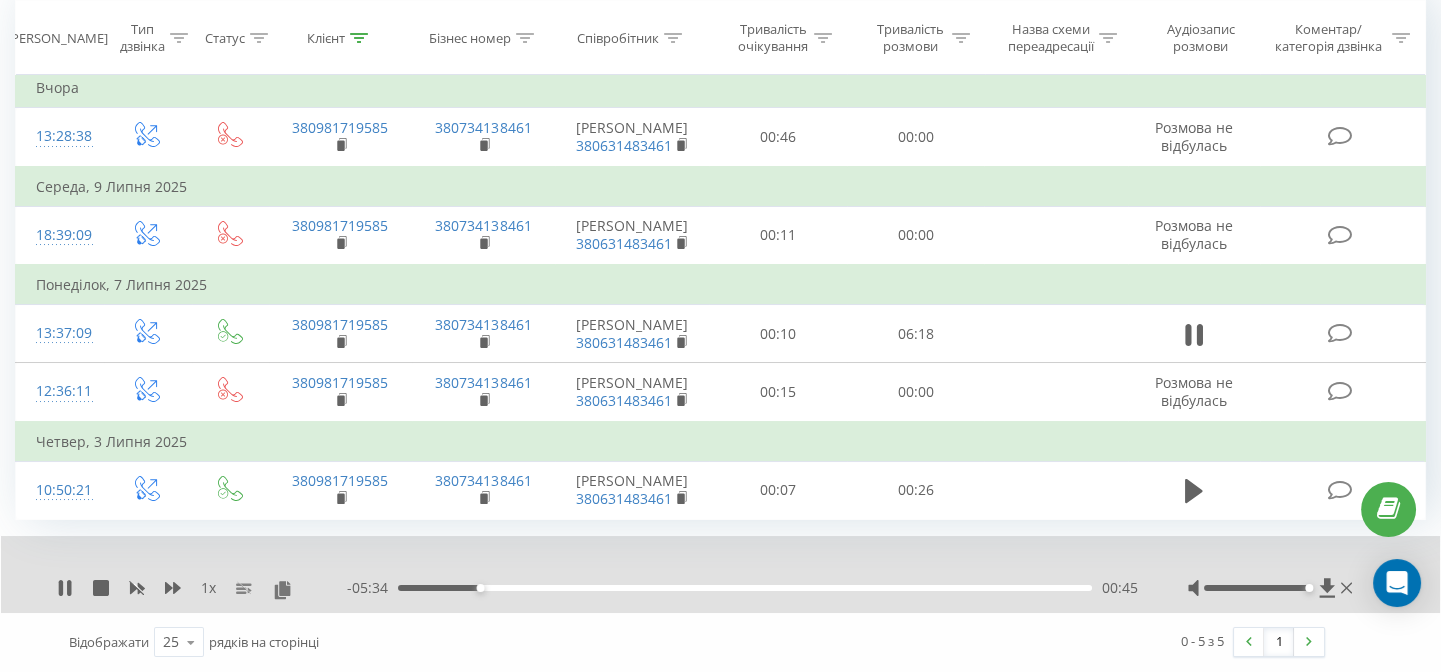 click on "00:45" at bounding box center (745, 588) 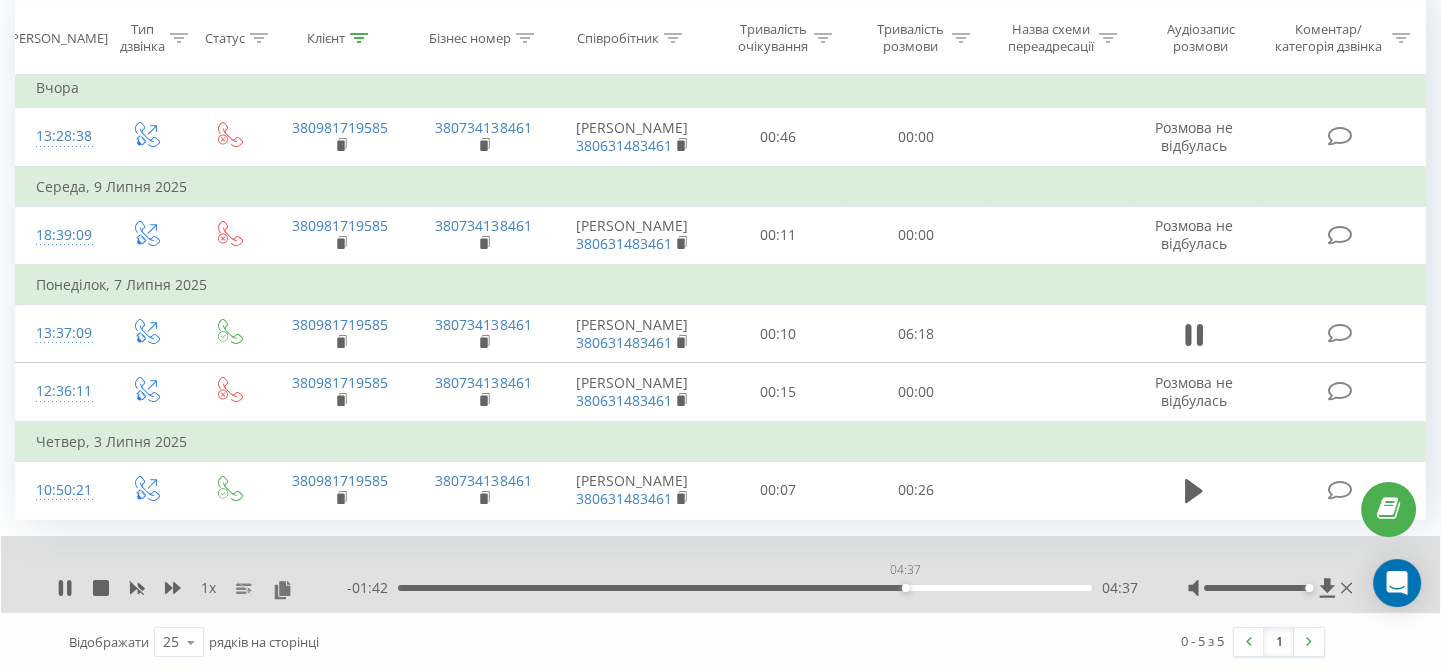 click on "04:37" at bounding box center [745, 588] 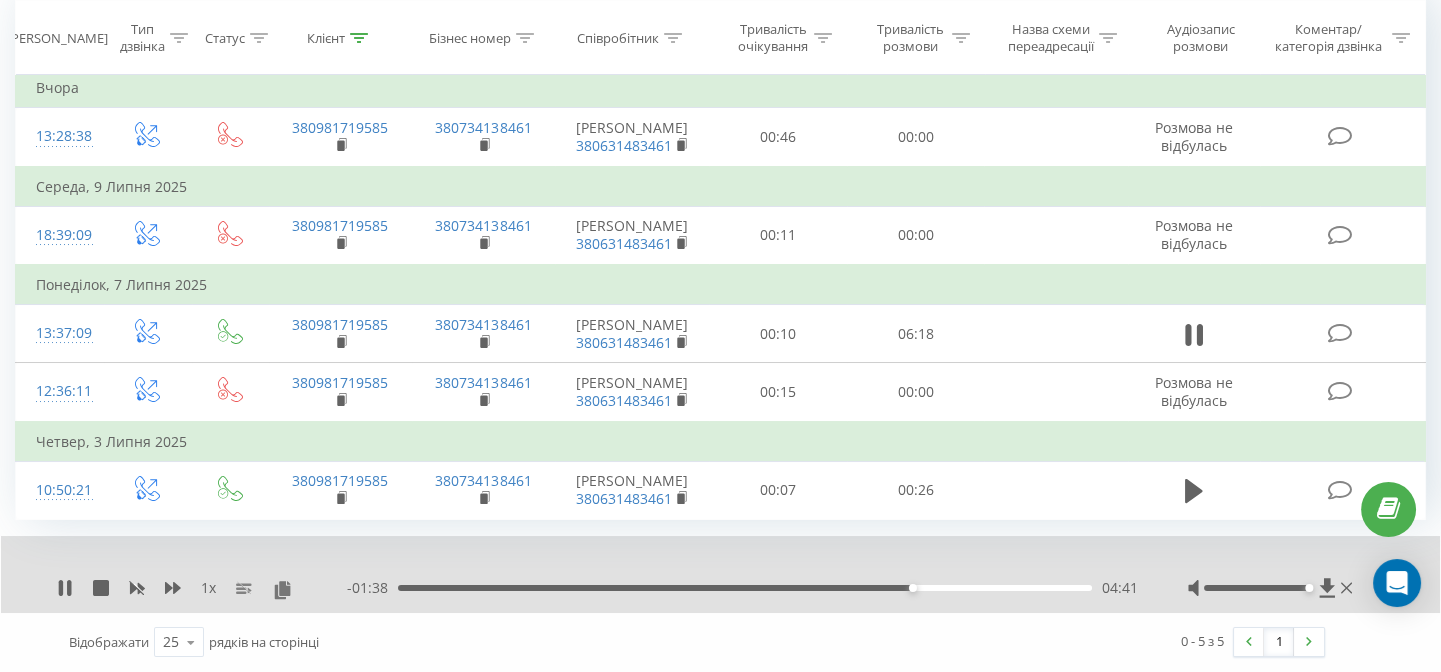 click on "- 01:38 04:41   04:41" at bounding box center (742, 588) 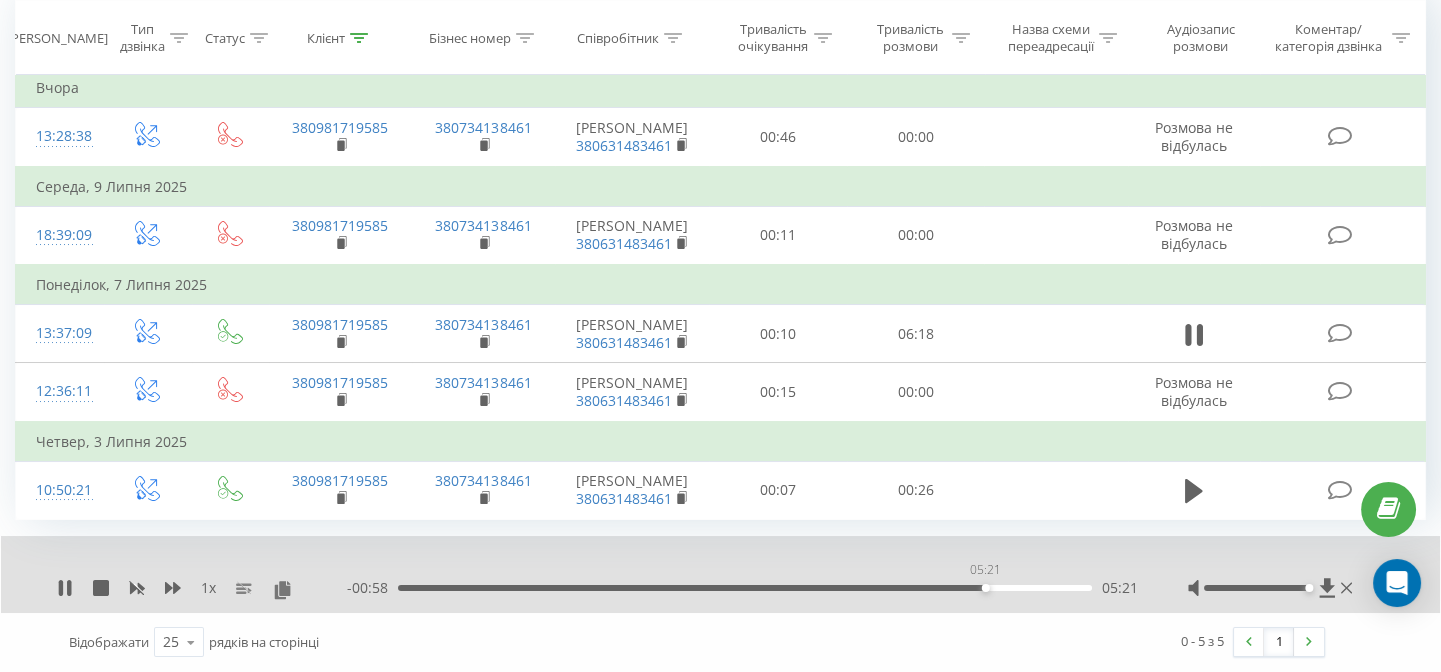 click on "05:21" at bounding box center (745, 588) 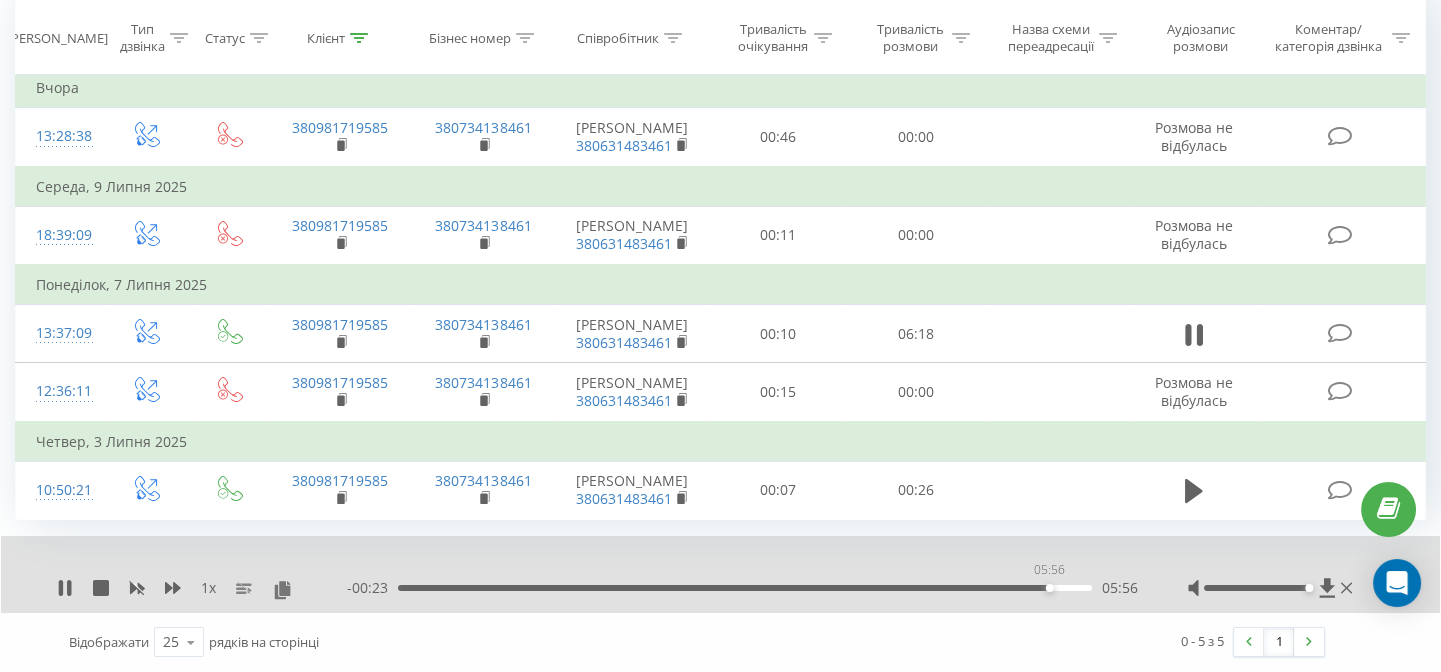 click on "05:56" at bounding box center (745, 588) 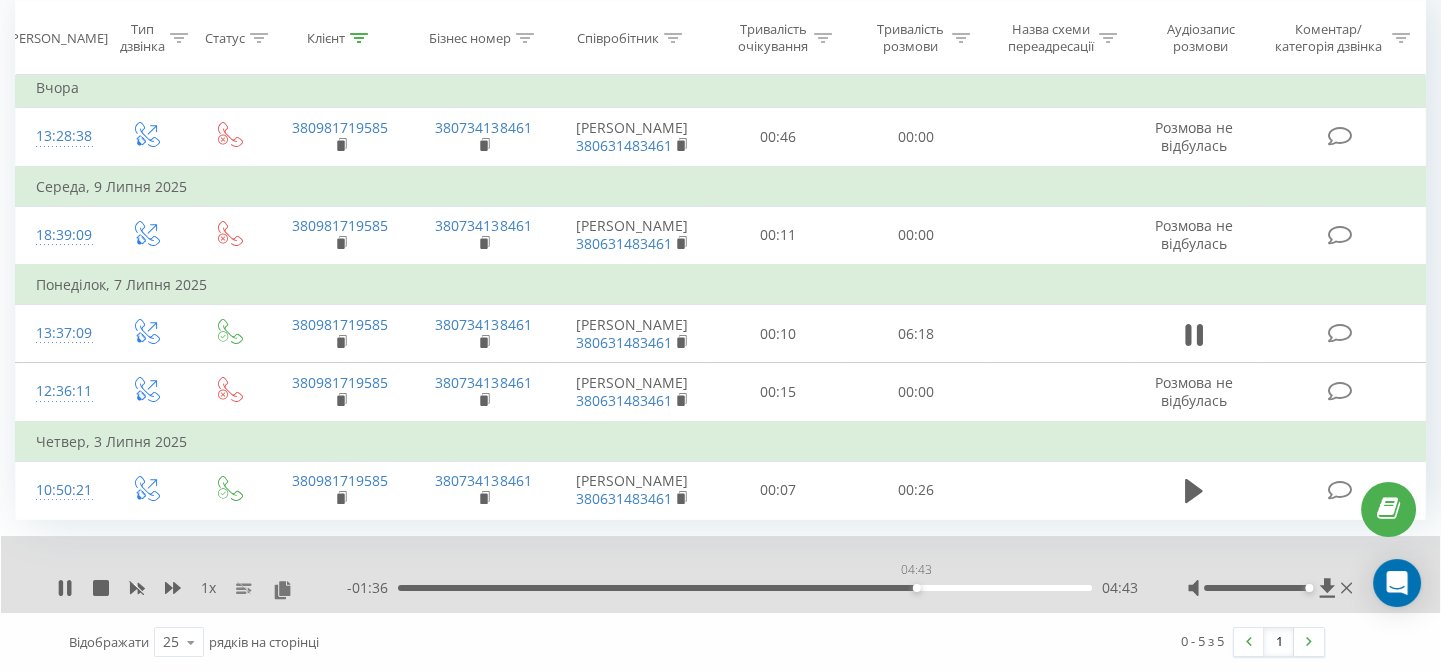 click on "04:43" at bounding box center [745, 588] 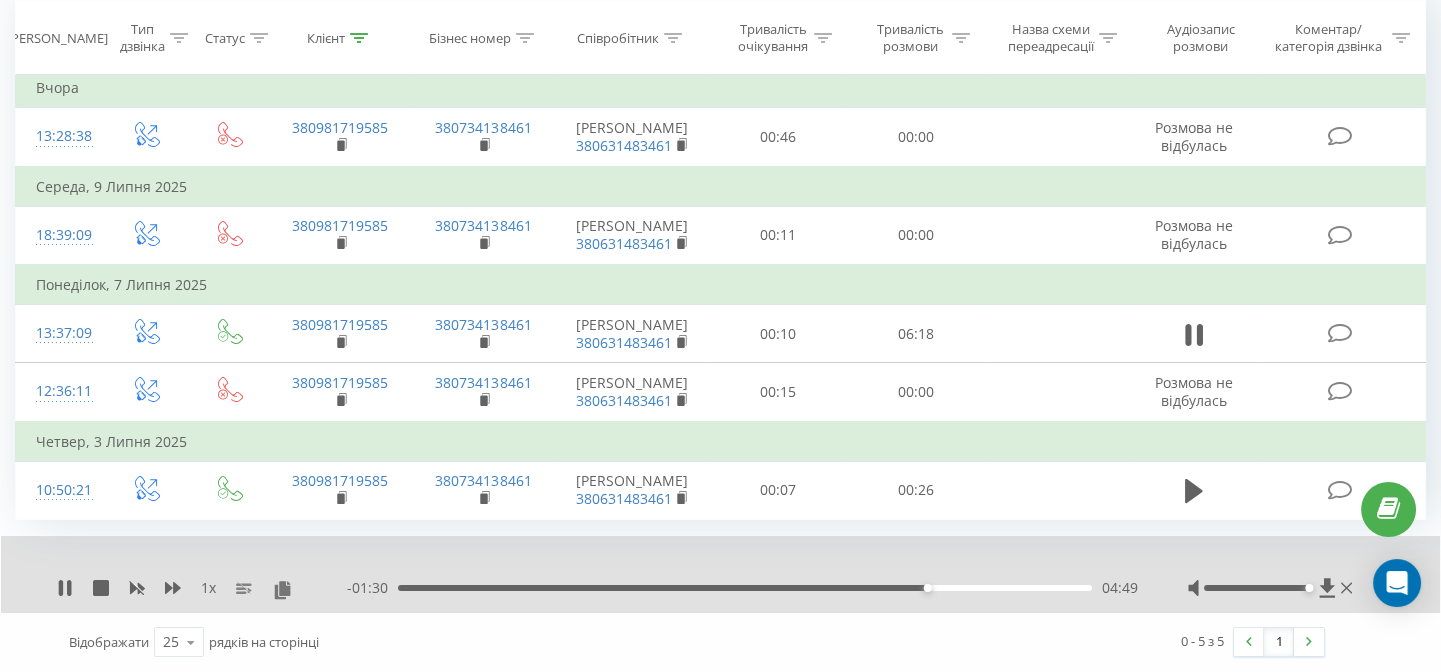 scroll, scrollTop: 0, scrollLeft: 0, axis: both 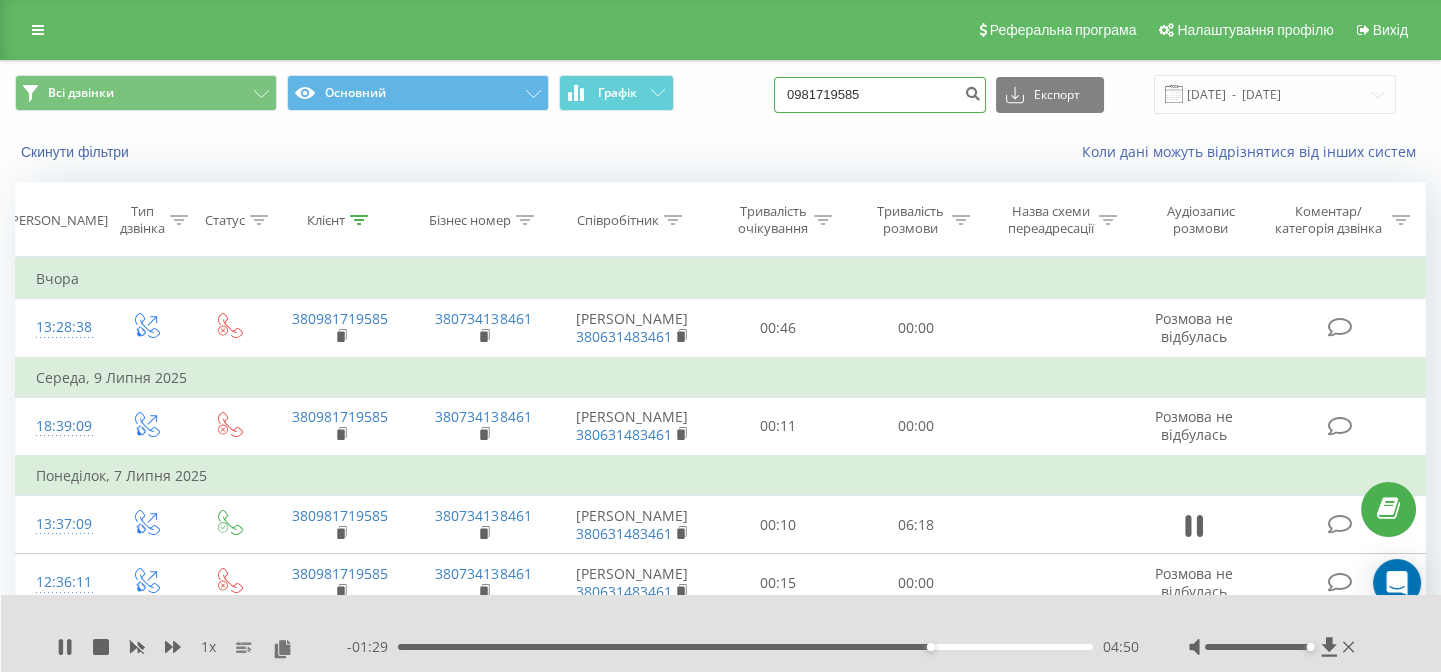click on "0981719585" at bounding box center (880, 95) 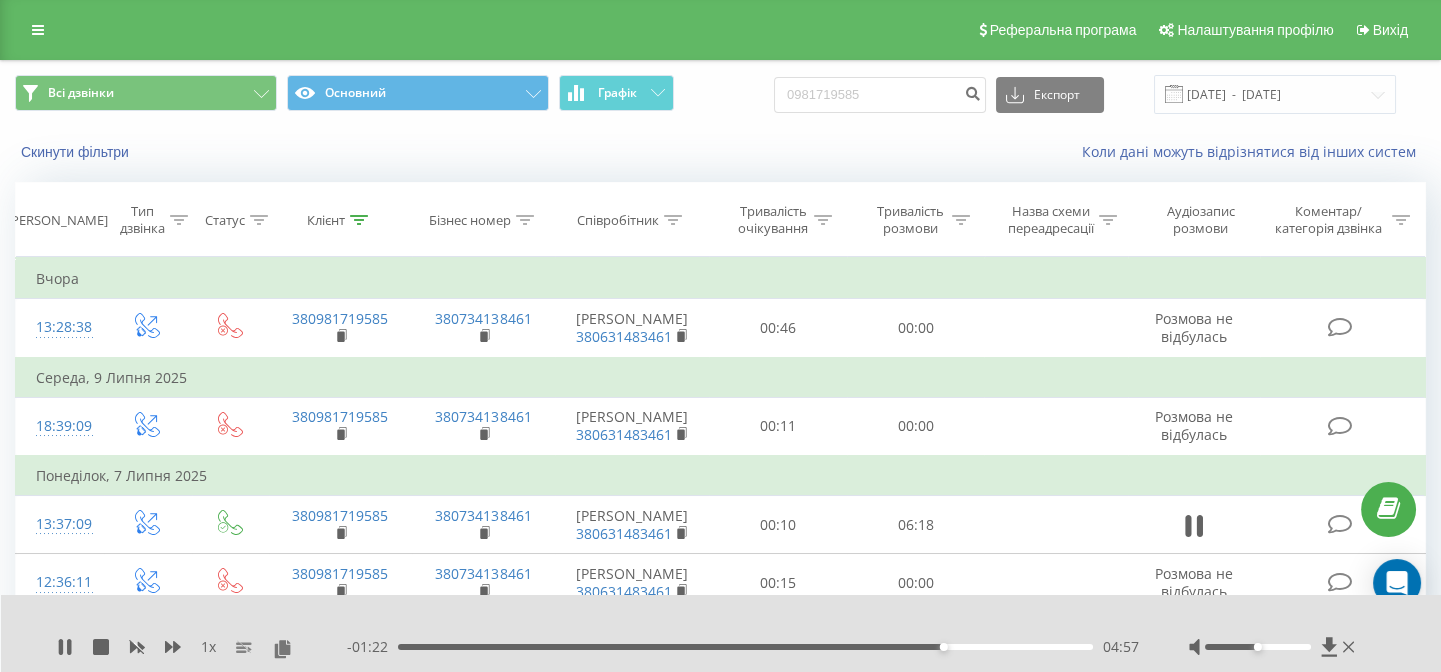 drag, startPoint x: 1297, startPoint y: 645, endPoint x: 1255, endPoint y: 650, distance: 42.296574 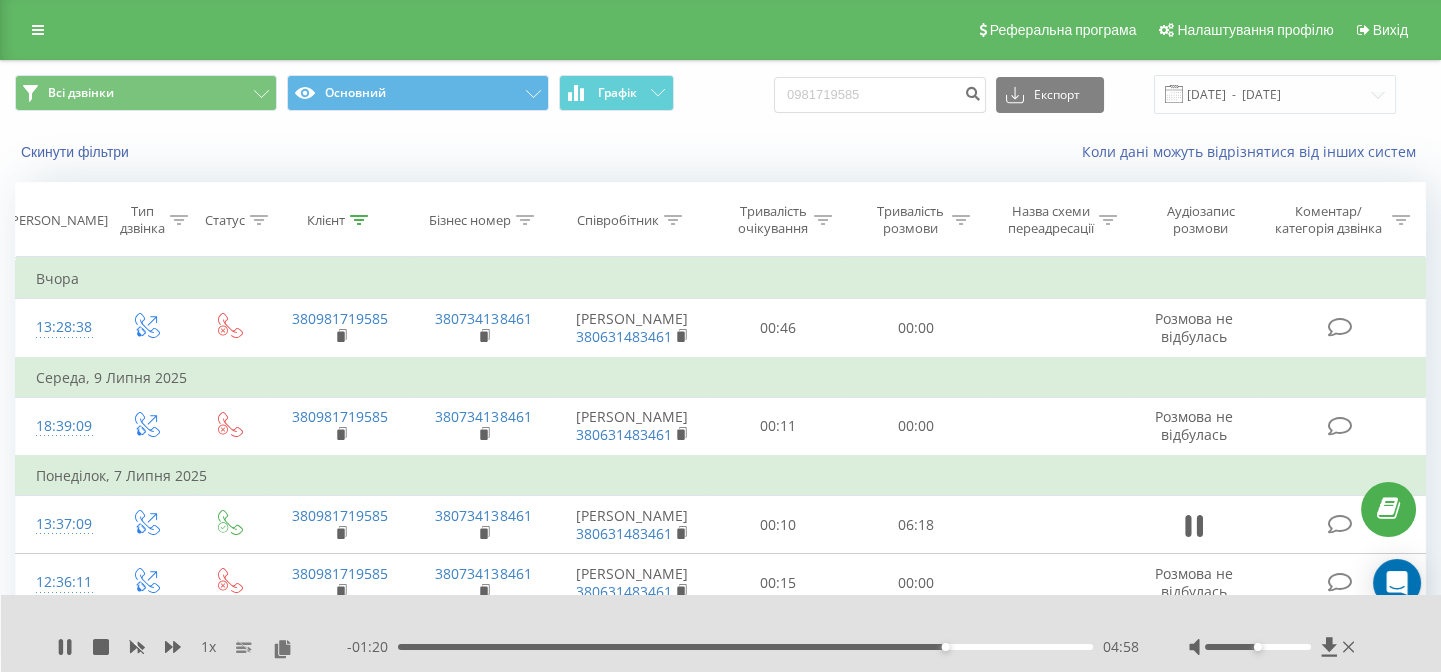 click on "04:58" at bounding box center [745, 647] 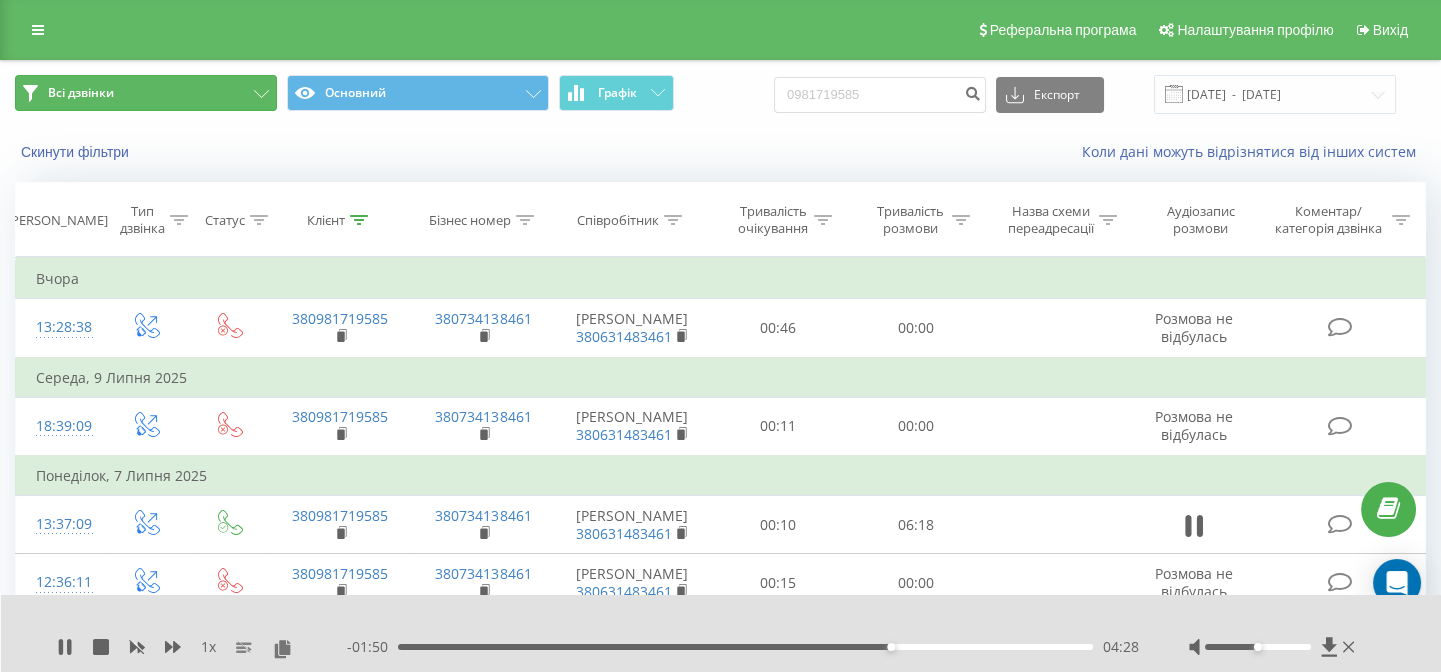 click on "Всі дзвінки" at bounding box center (146, 93) 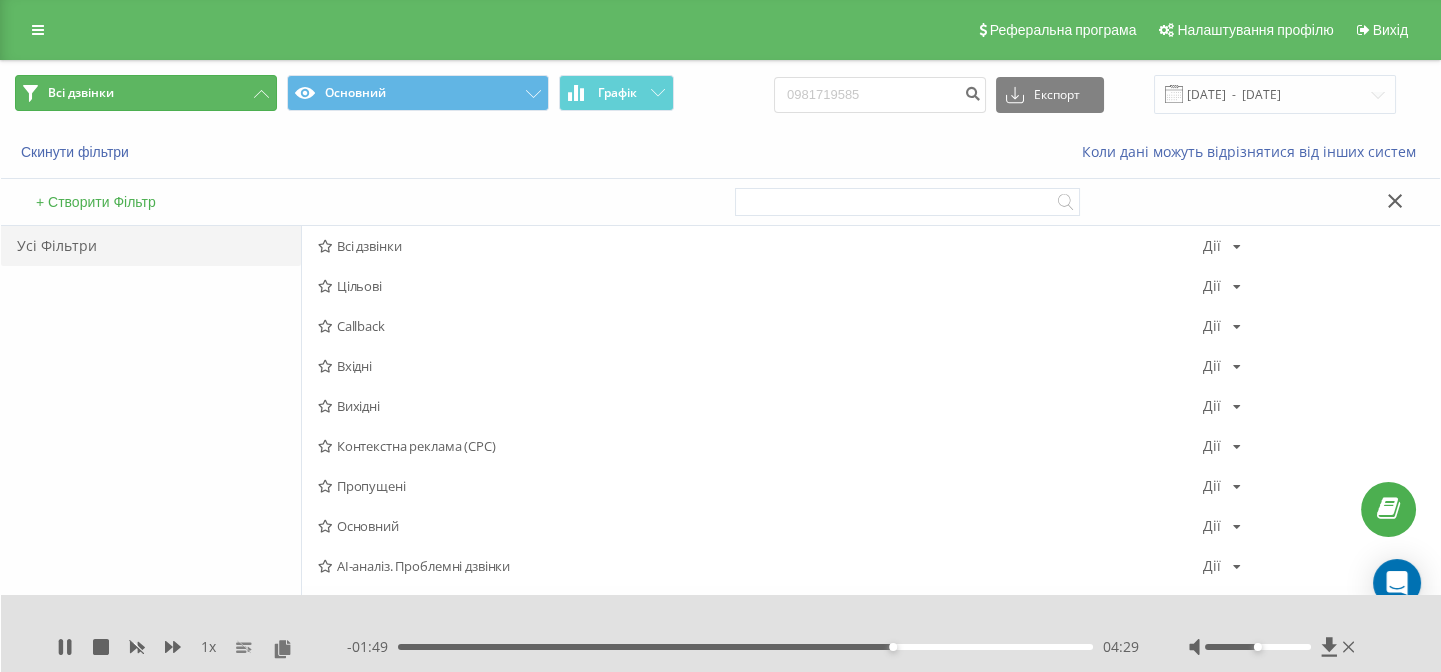 click on "Всі дзвінки" at bounding box center (146, 93) 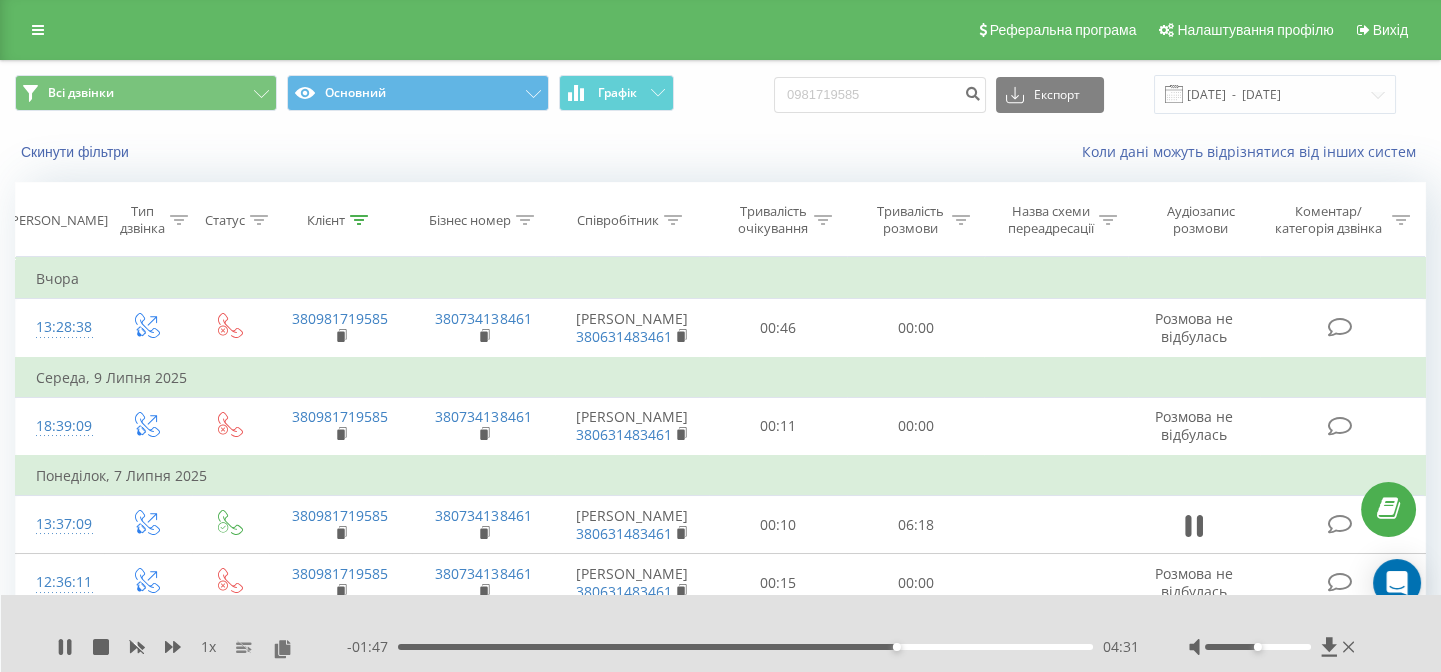 click on "Коли дані можуть відрізнятися вiд інших систем" at bounding box center (990, 152) 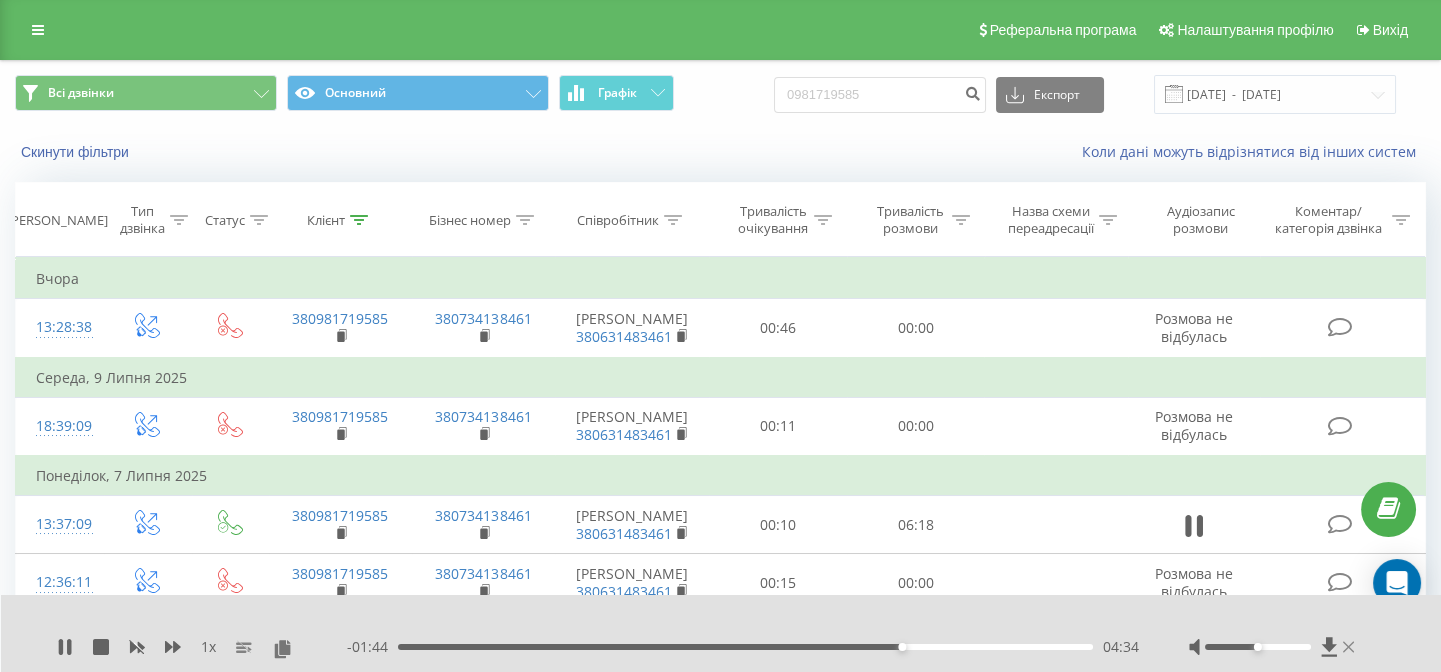 click 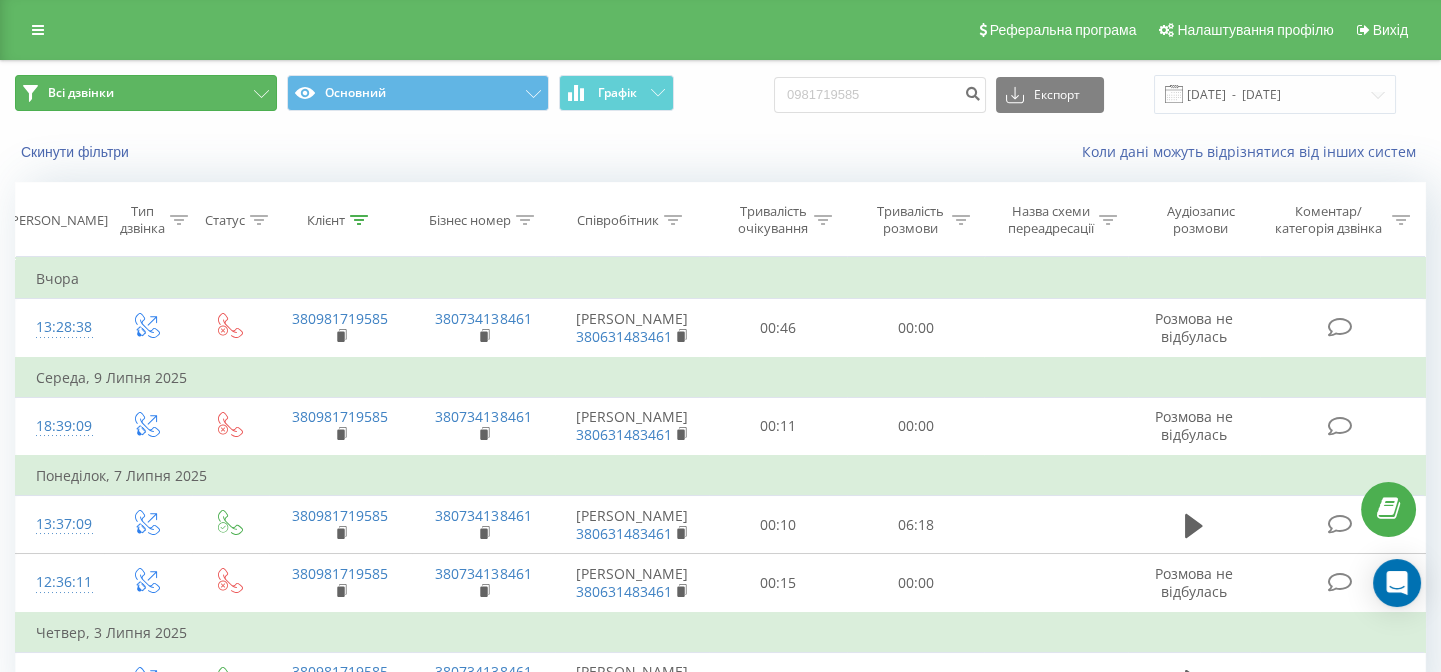 click on "Всі дзвінки" at bounding box center (146, 93) 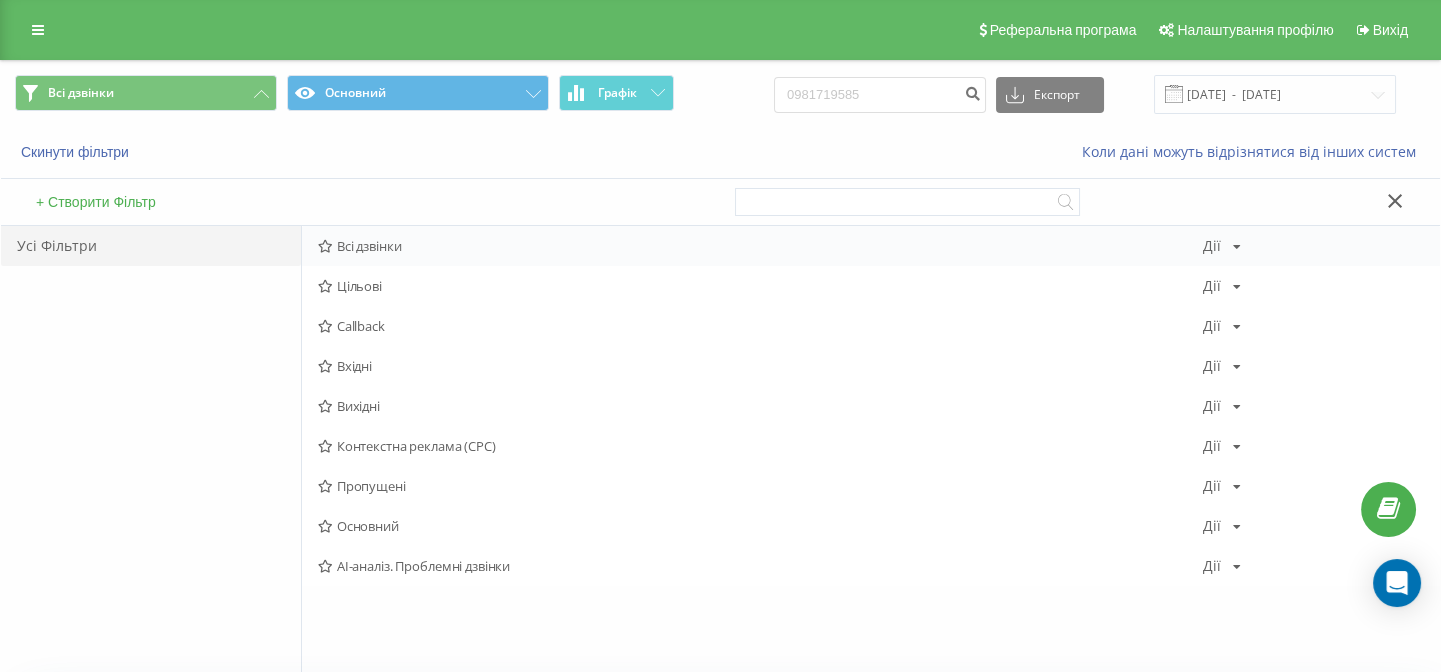 click on "Всі дзвінки" at bounding box center (760, 246) 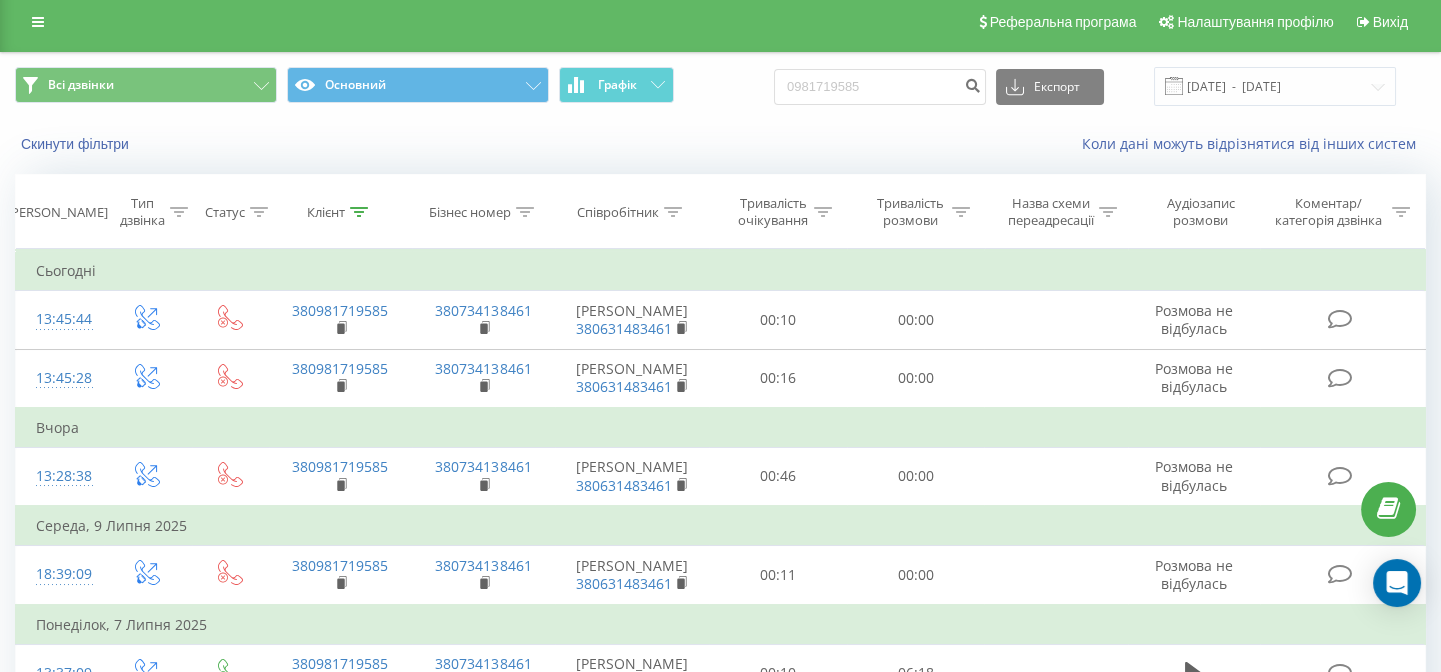 scroll, scrollTop: 0, scrollLeft: 0, axis: both 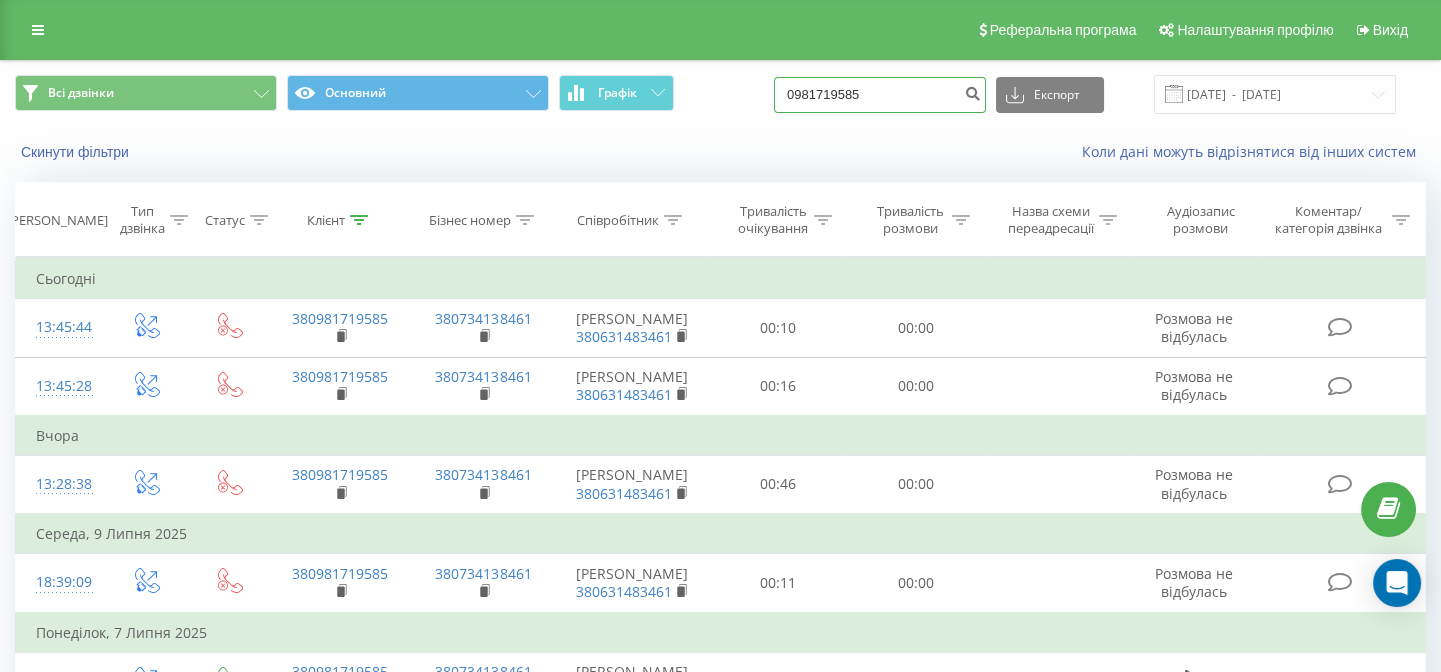drag, startPoint x: 895, startPoint y: 98, endPoint x: 742, endPoint y: 100, distance: 153.01308 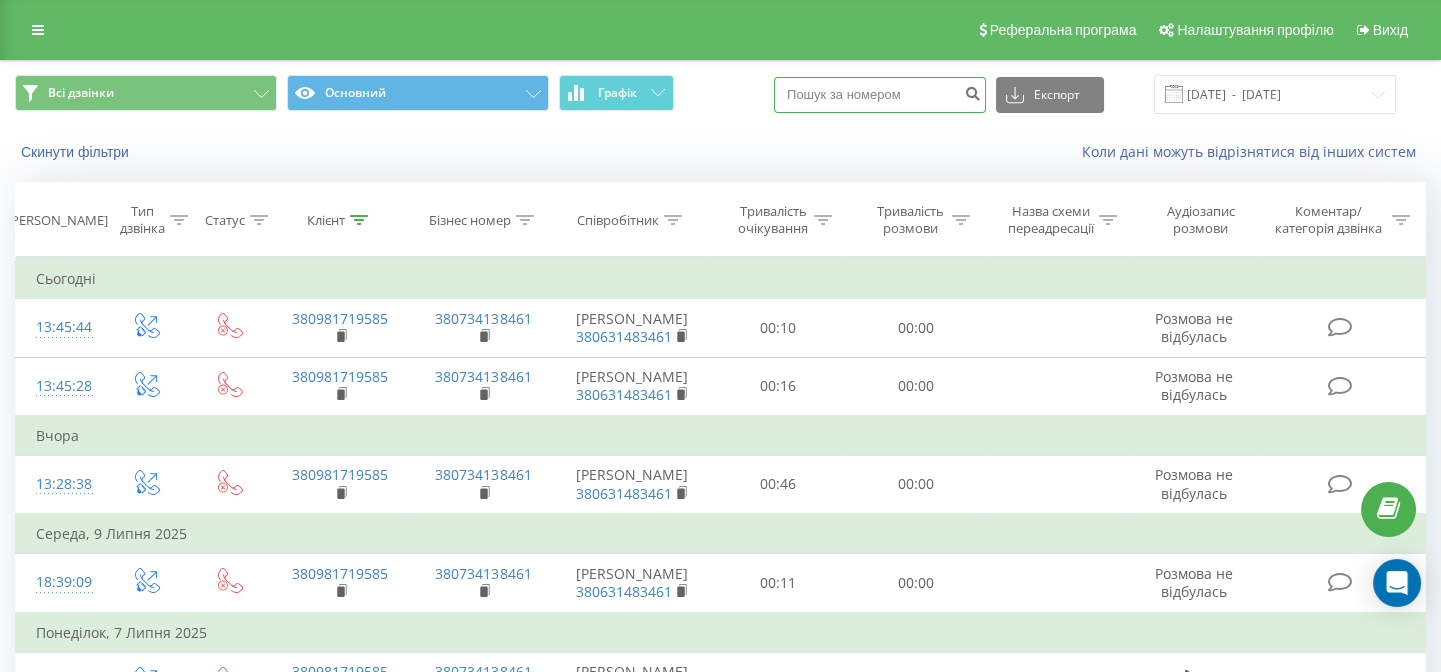 type 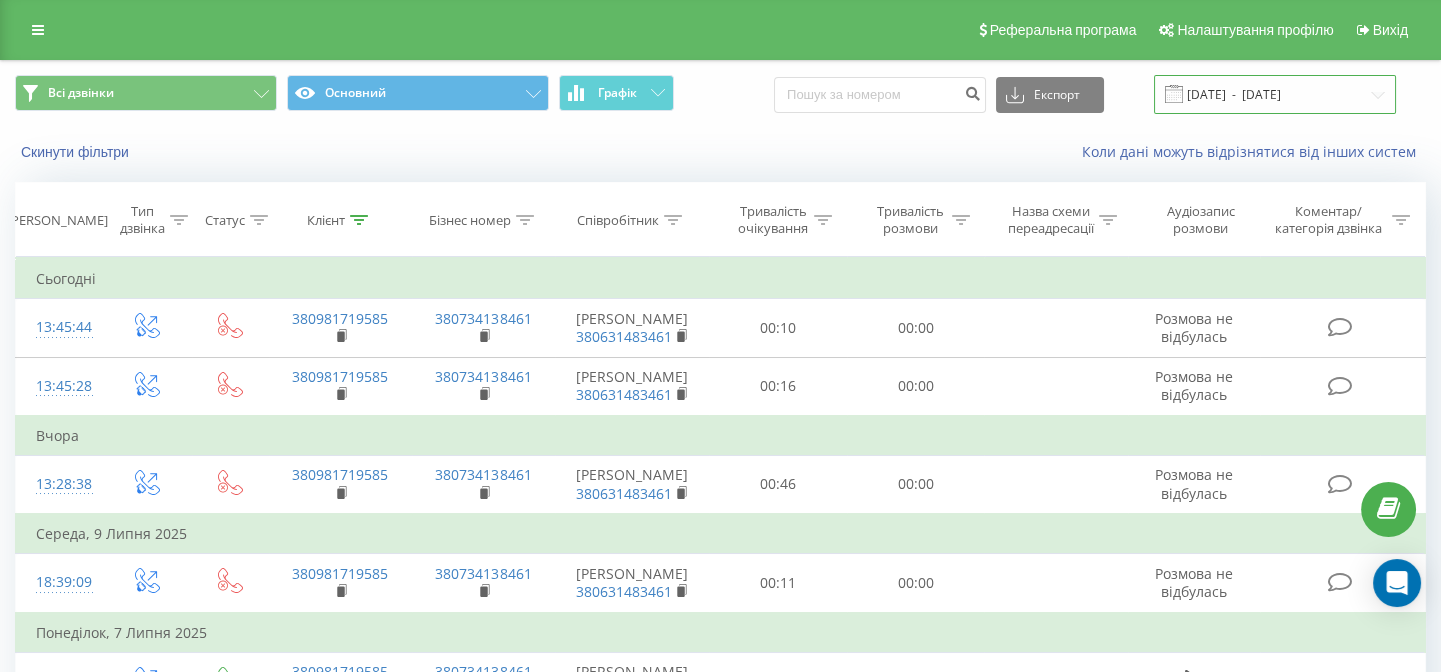 click on "[DATE]  -  [DATE]" at bounding box center [1275, 94] 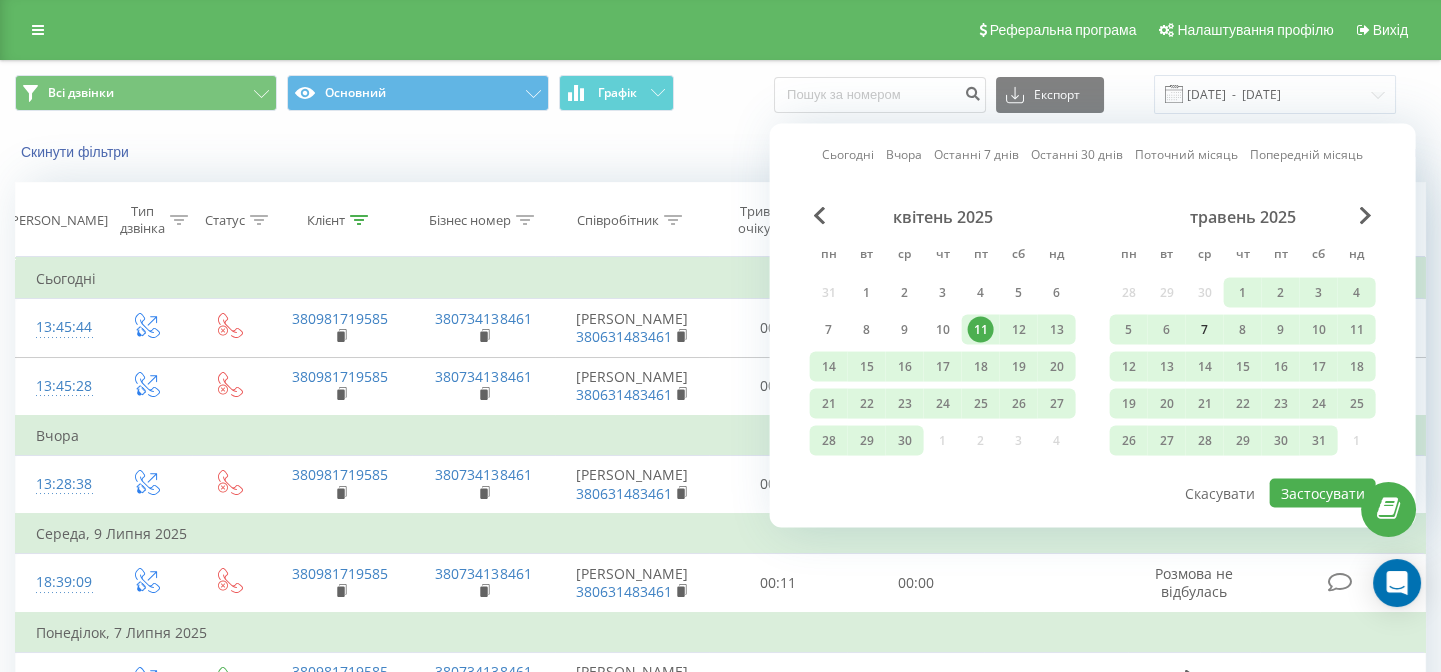 click on "7" at bounding box center [1205, 330] 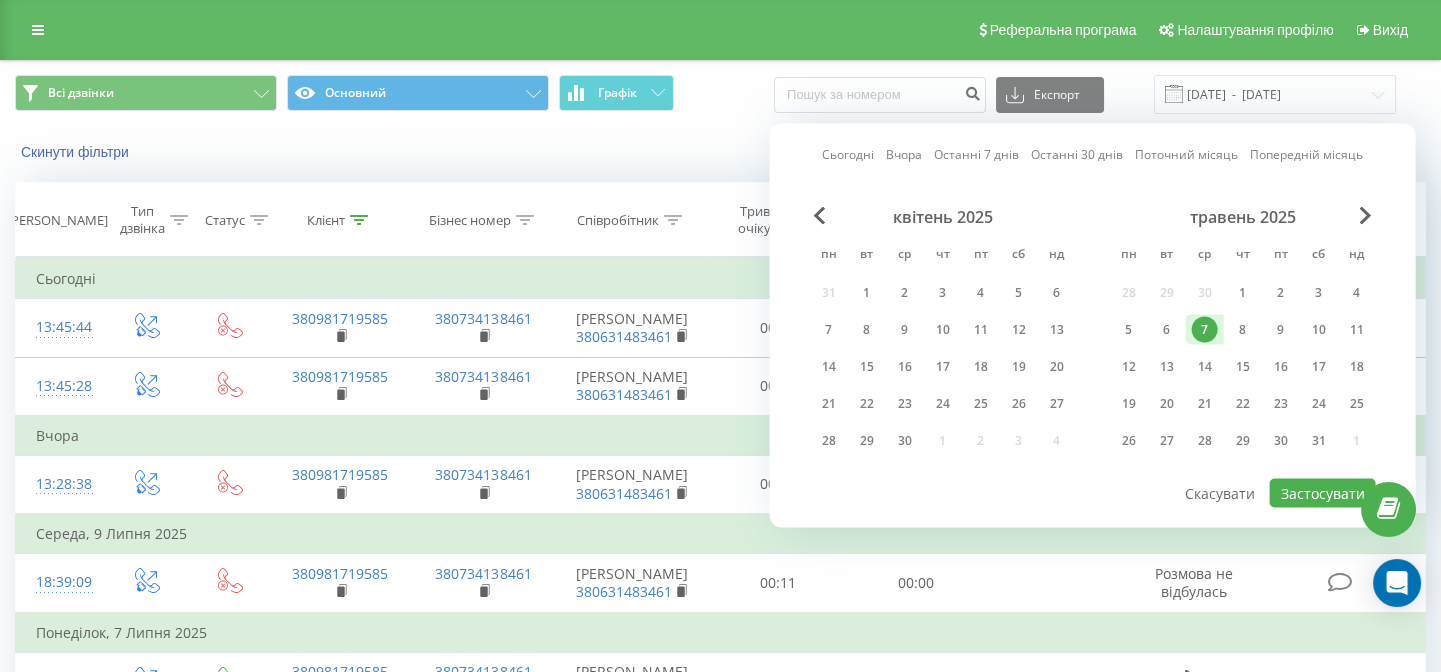 click on "7" at bounding box center [1205, 330] 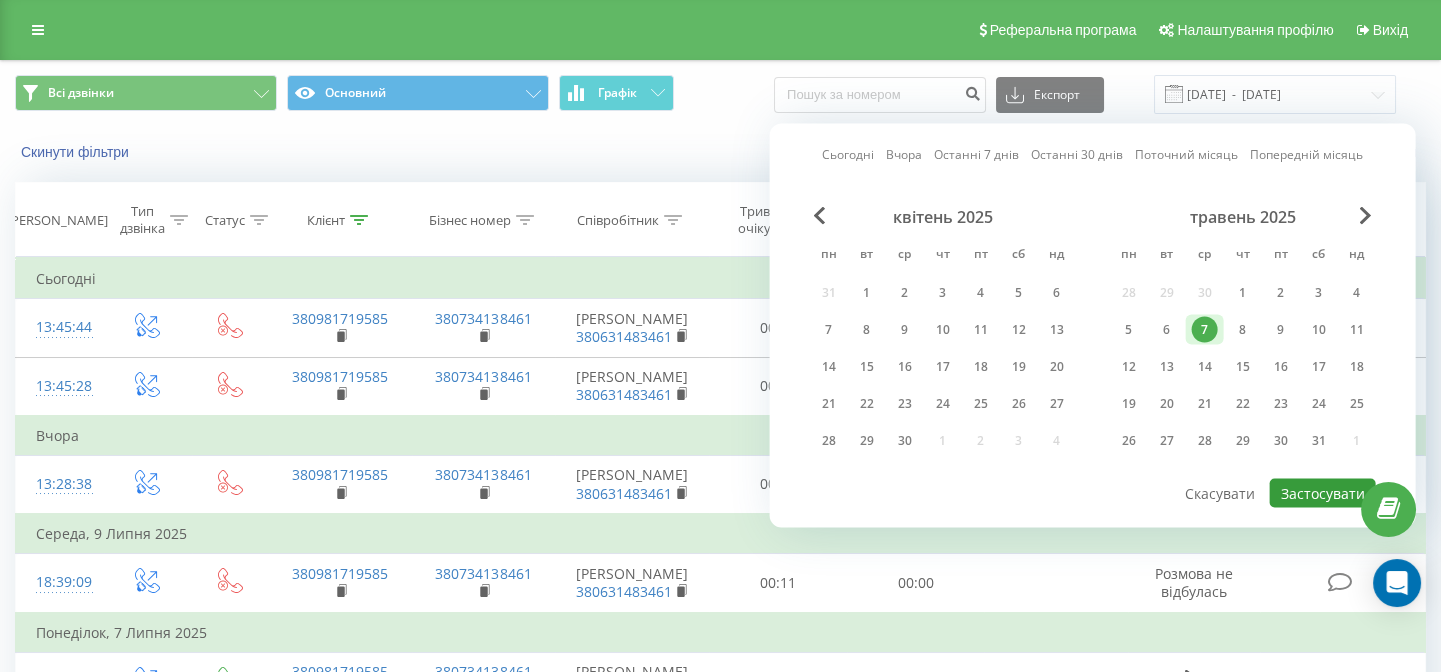 click on "Застосувати" at bounding box center (1323, 493) 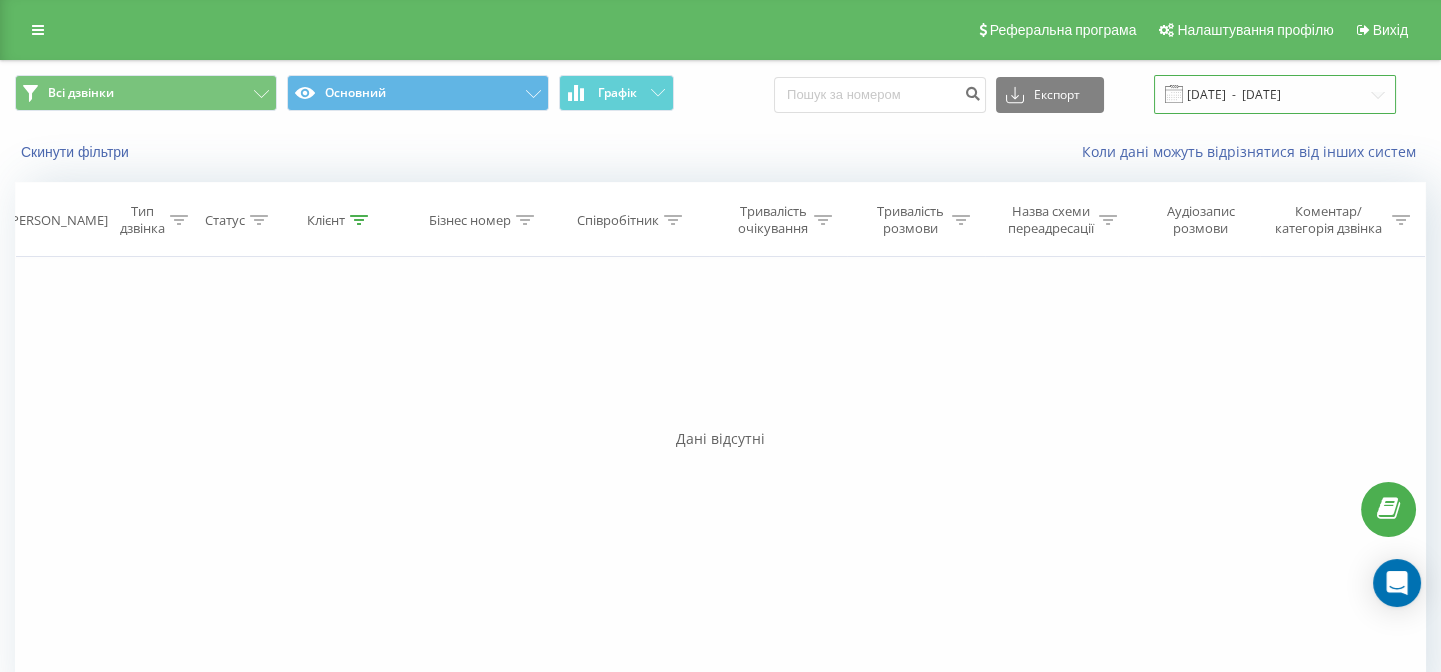 click on "07.05.2025  -  07.05.2025" at bounding box center (1275, 94) 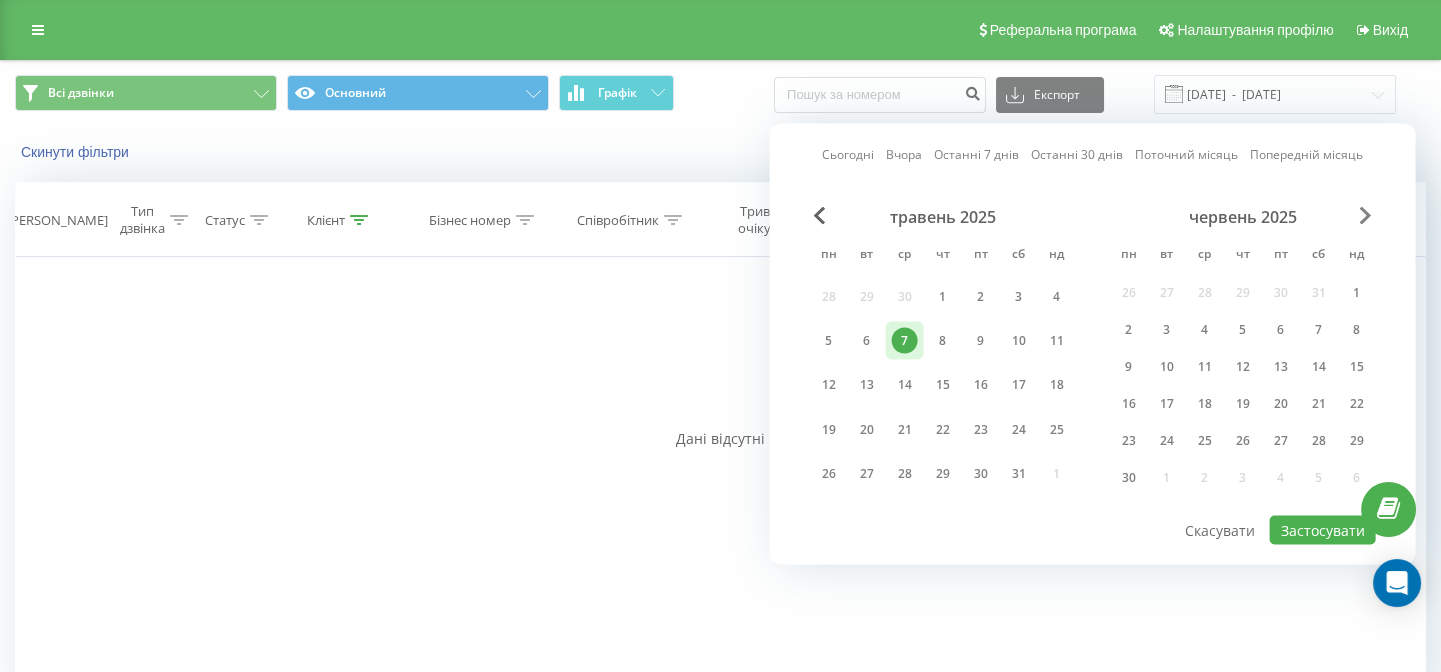 click at bounding box center (1366, 216) 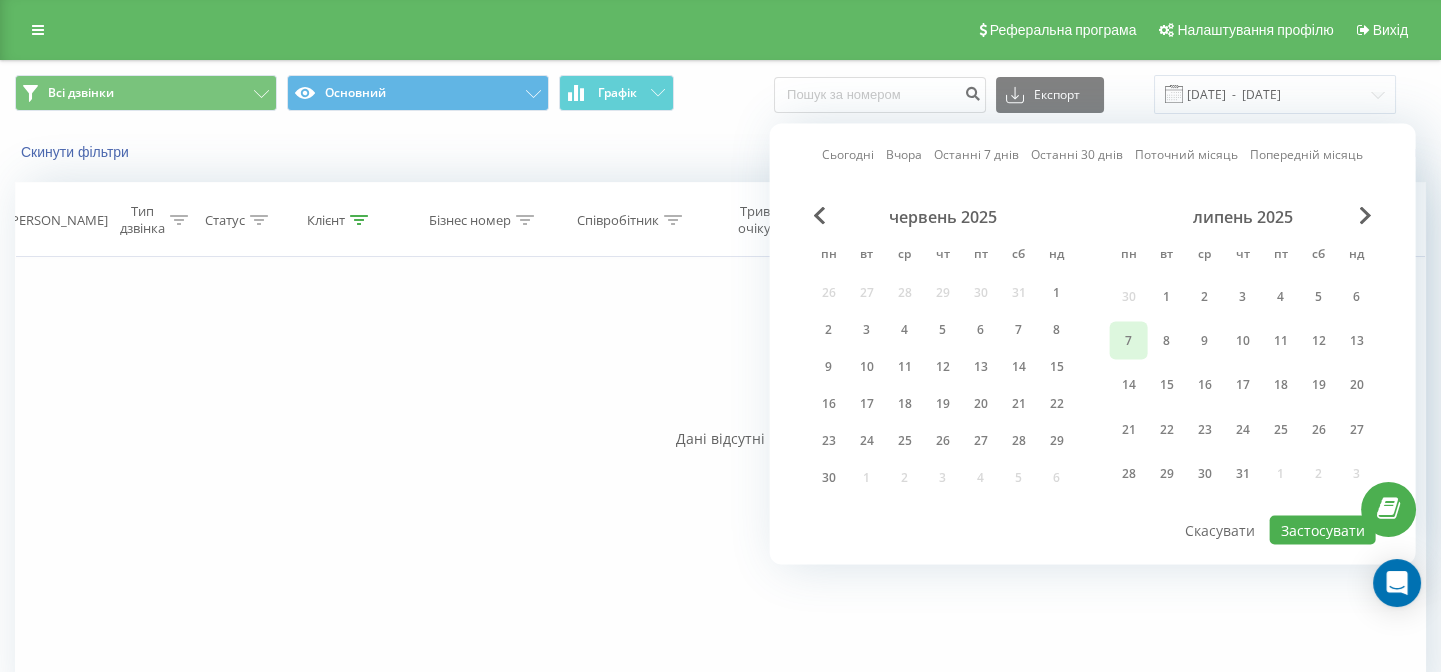 click on "7" at bounding box center (1129, 341) 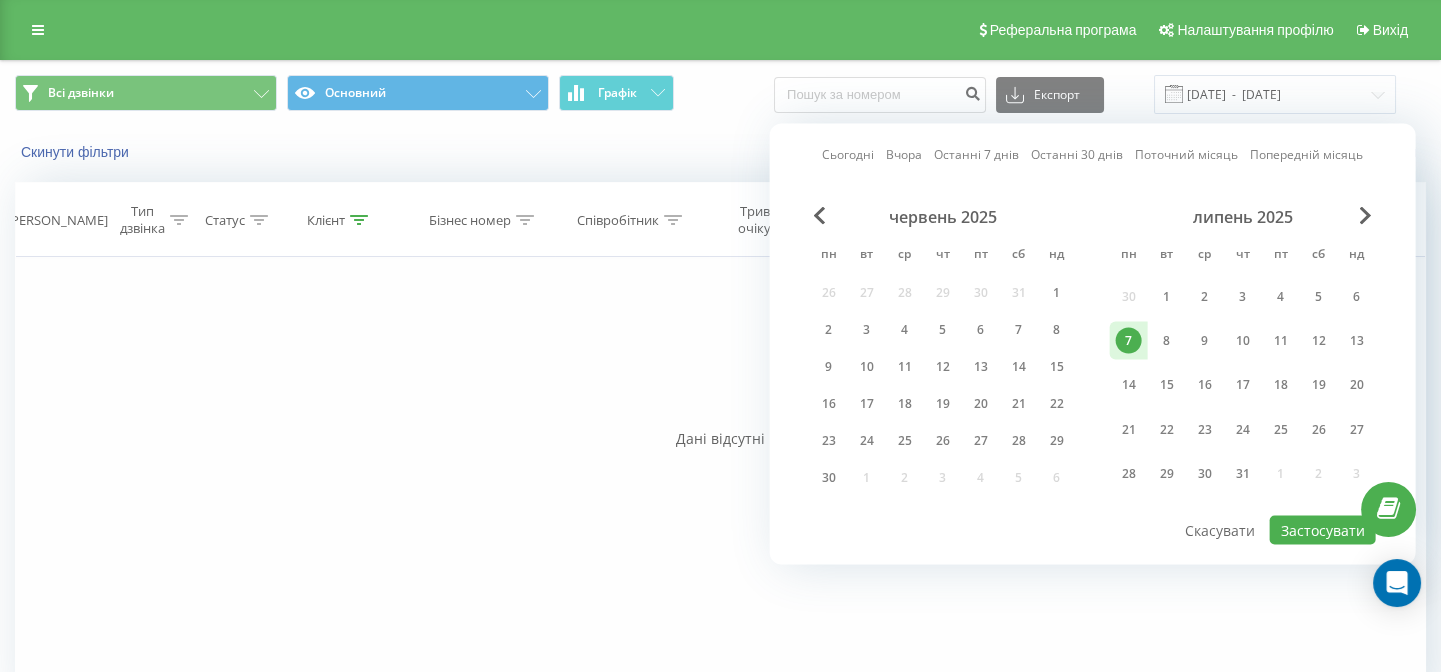 click on "7" at bounding box center [1129, 341] 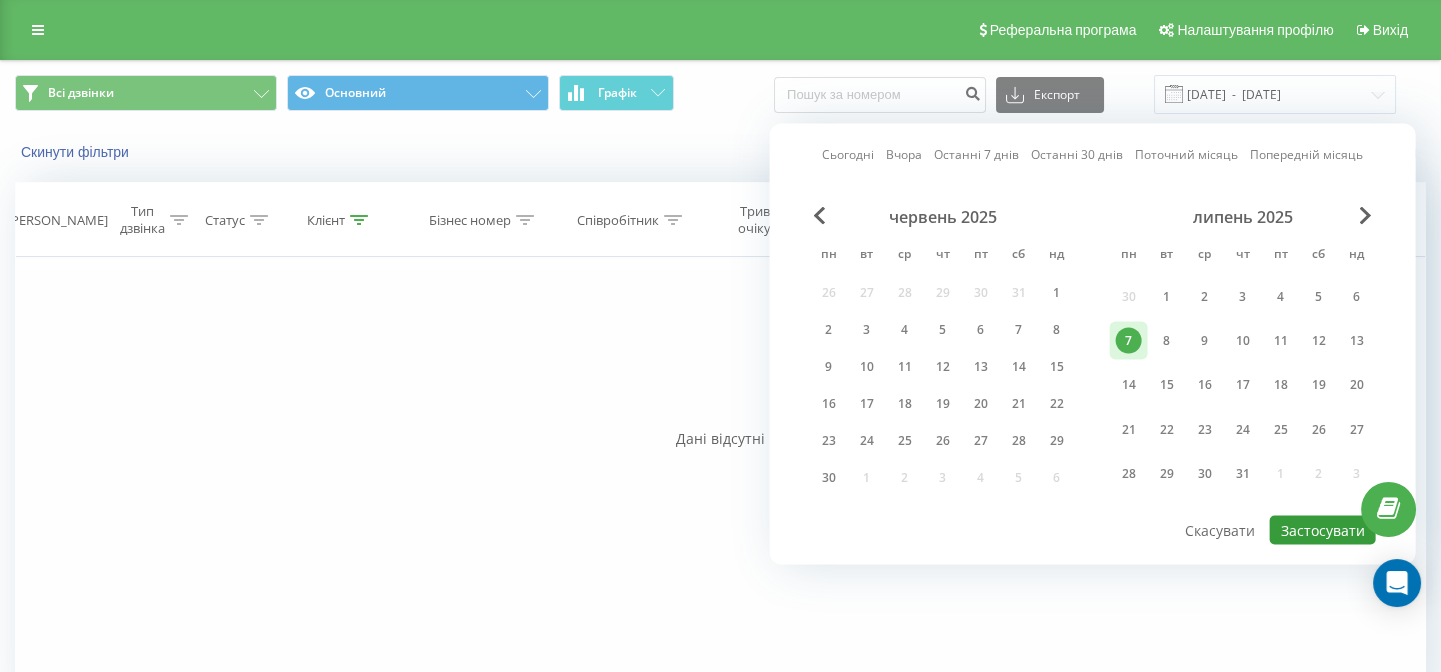 click on "Застосувати" at bounding box center (1323, 530) 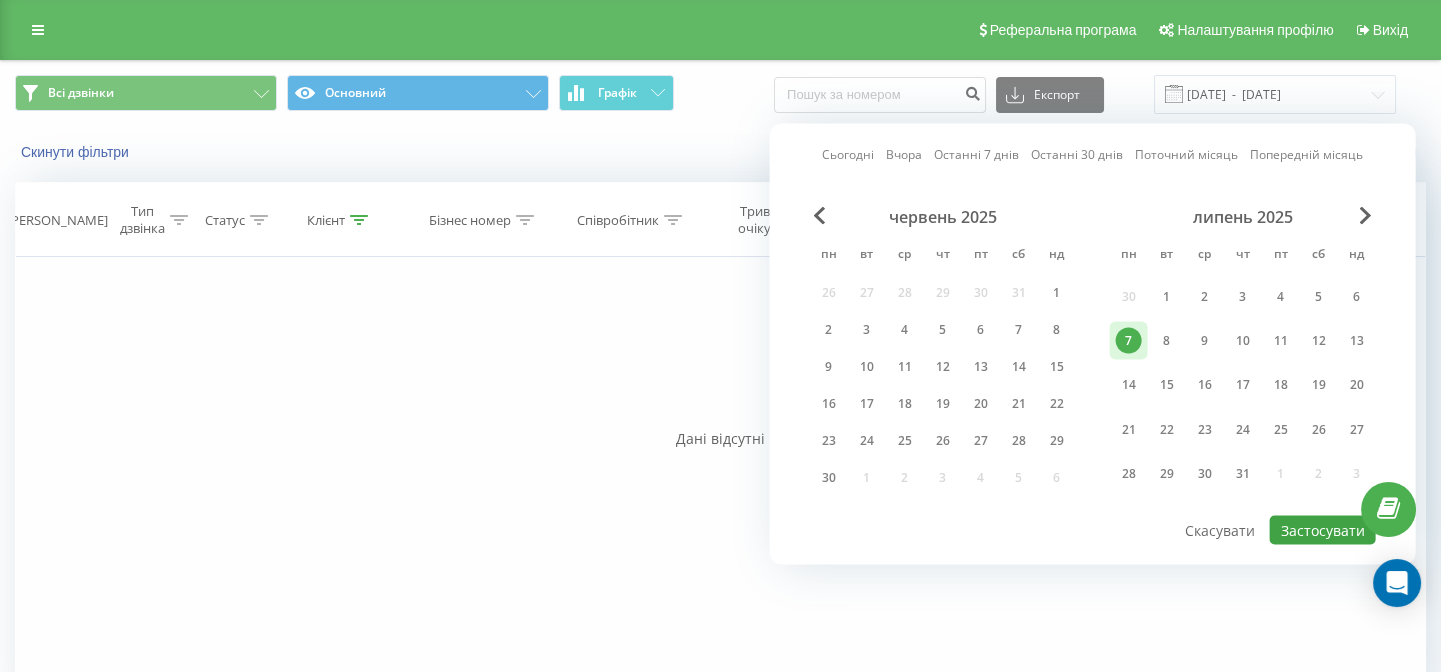 type on "07.07.2025  -  07.07.2025" 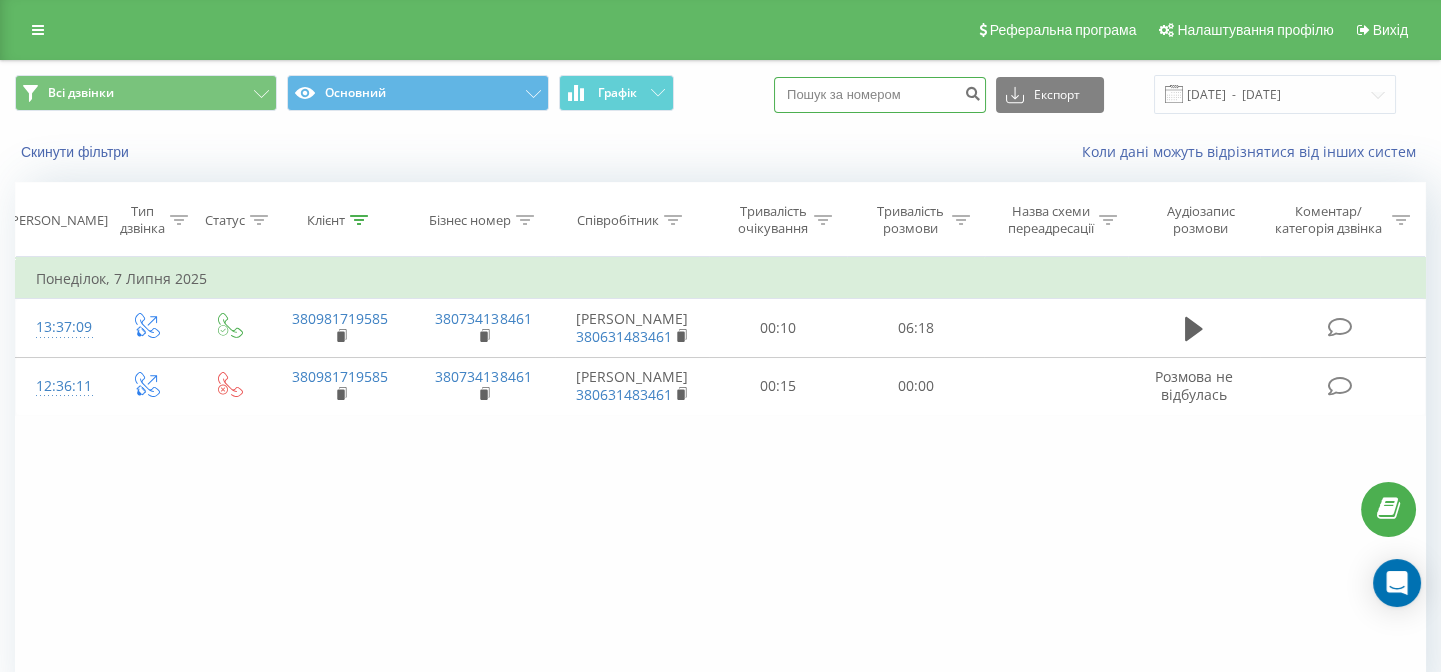 click at bounding box center (880, 95) 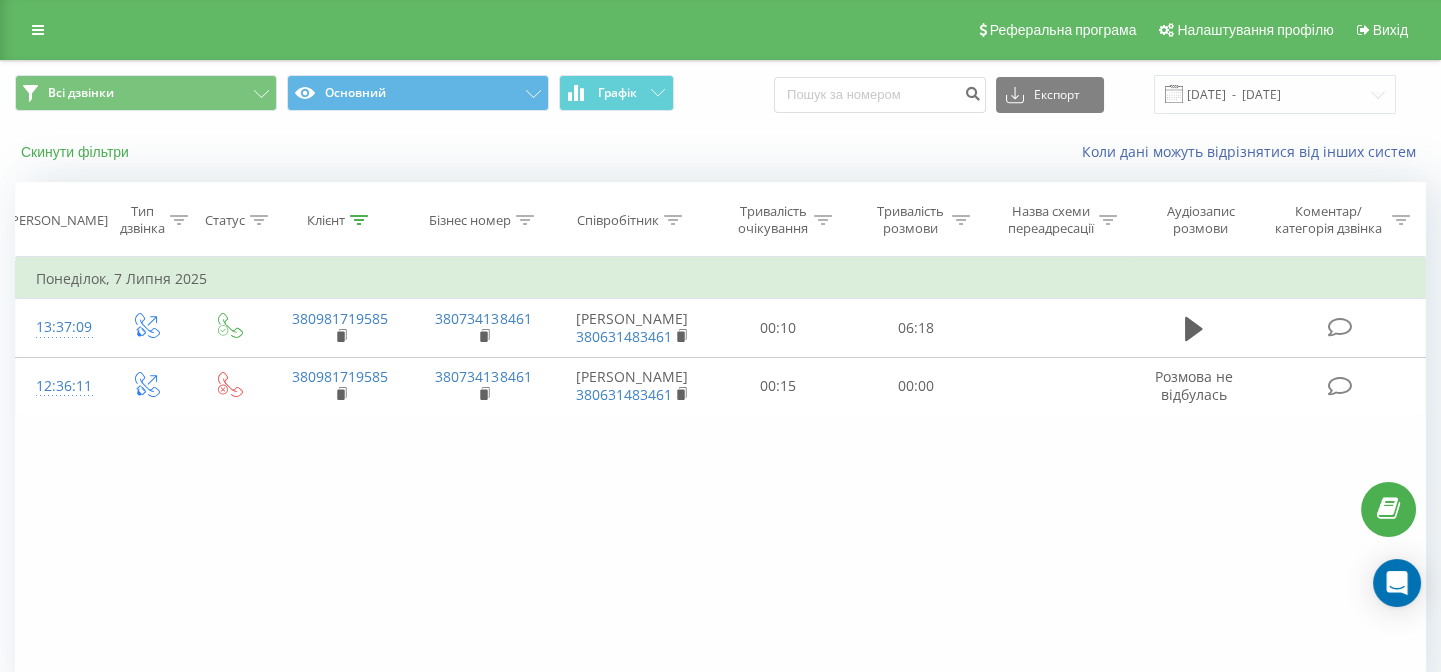 click on "Скинути фільтри" at bounding box center (77, 152) 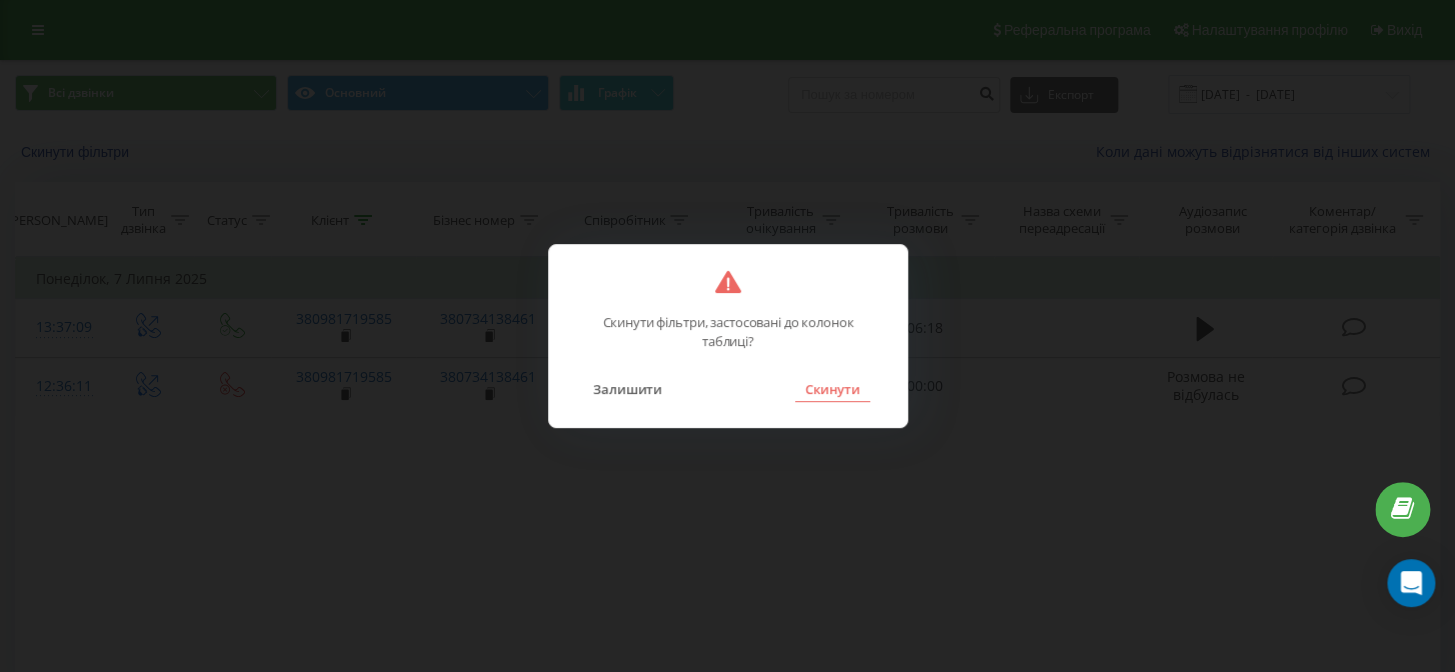 click on "Скинути" at bounding box center (832, 389) 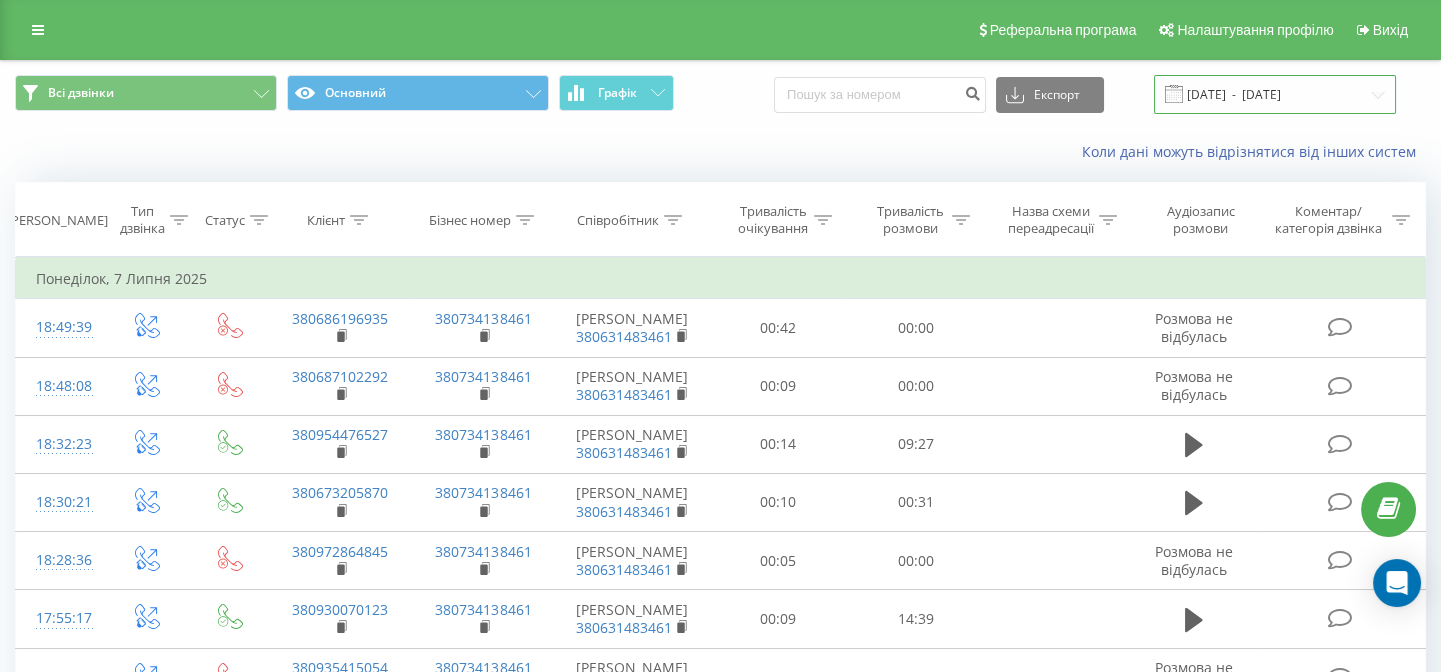 click on "07.07.2025  -  07.07.2025" at bounding box center [1275, 94] 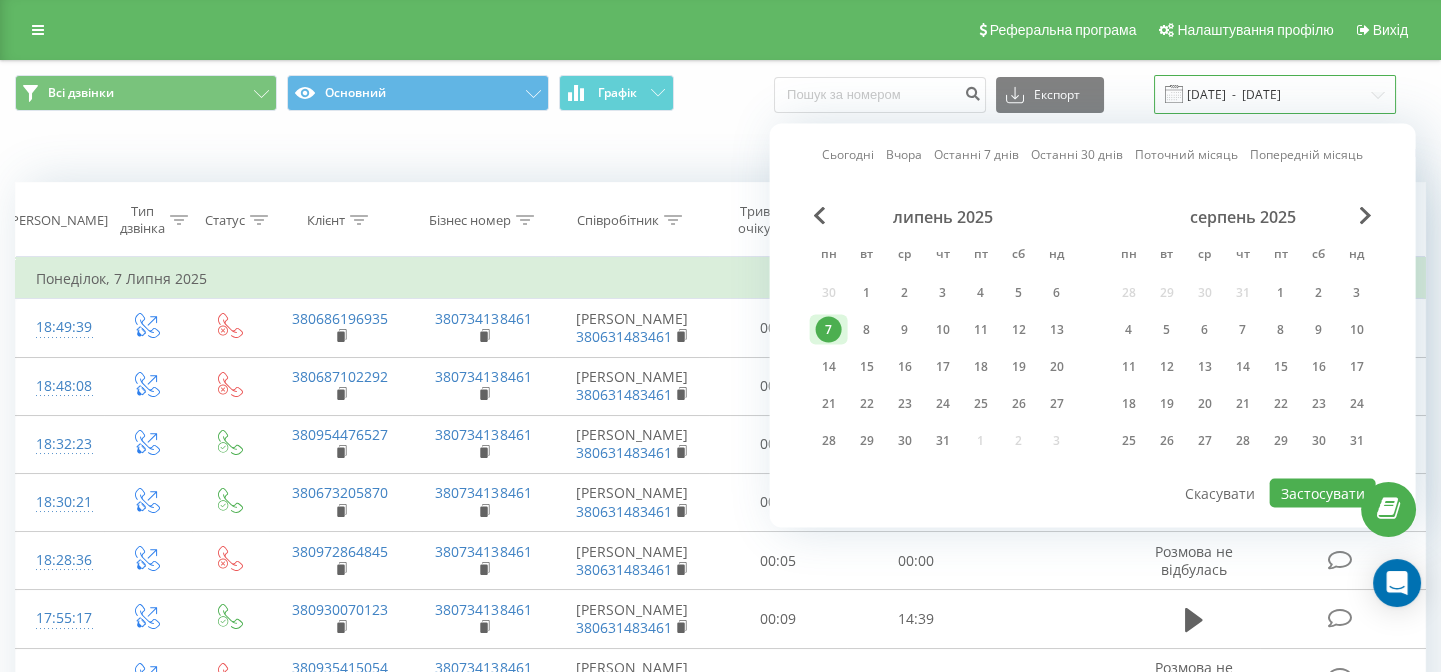 click on "07.07.2025  -  07.07.2025" at bounding box center (1275, 94) 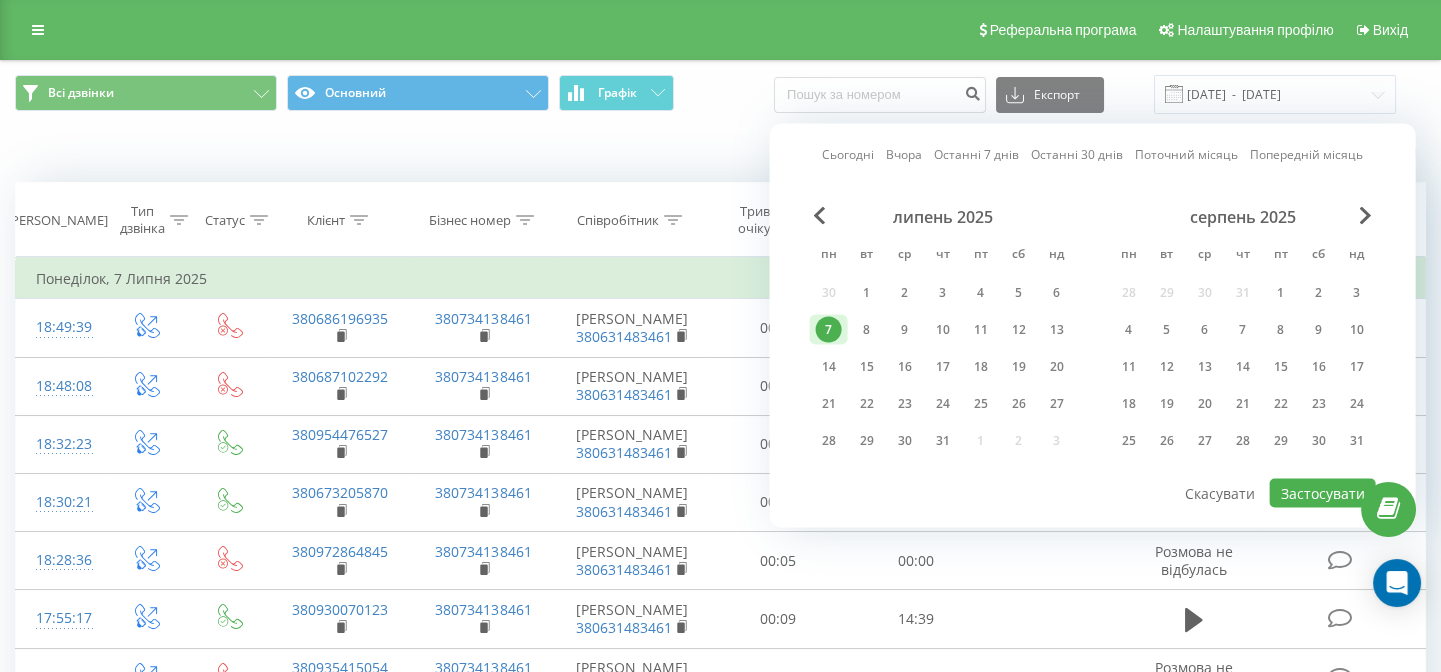 click on "Коли дані можуть відрізнятися вiд інших систем" at bounding box center [990, 152] 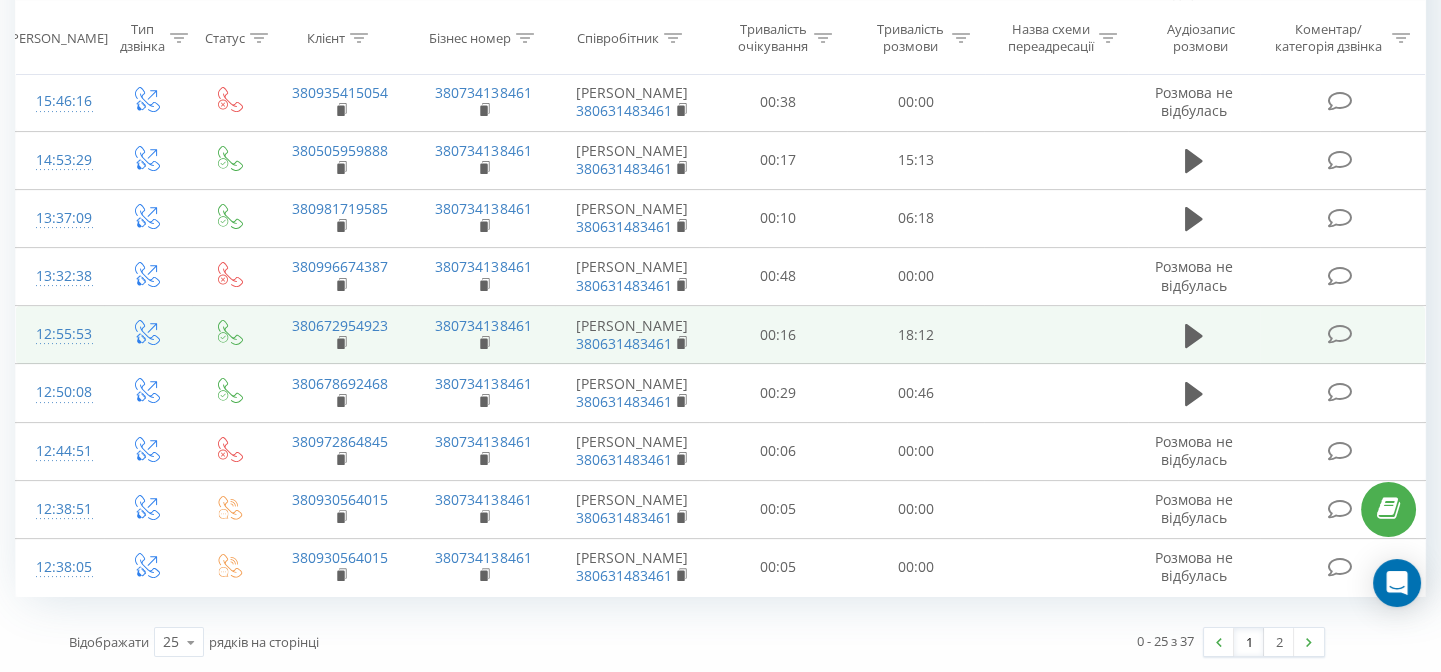 scroll, scrollTop: 1727, scrollLeft: 0, axis: vertical 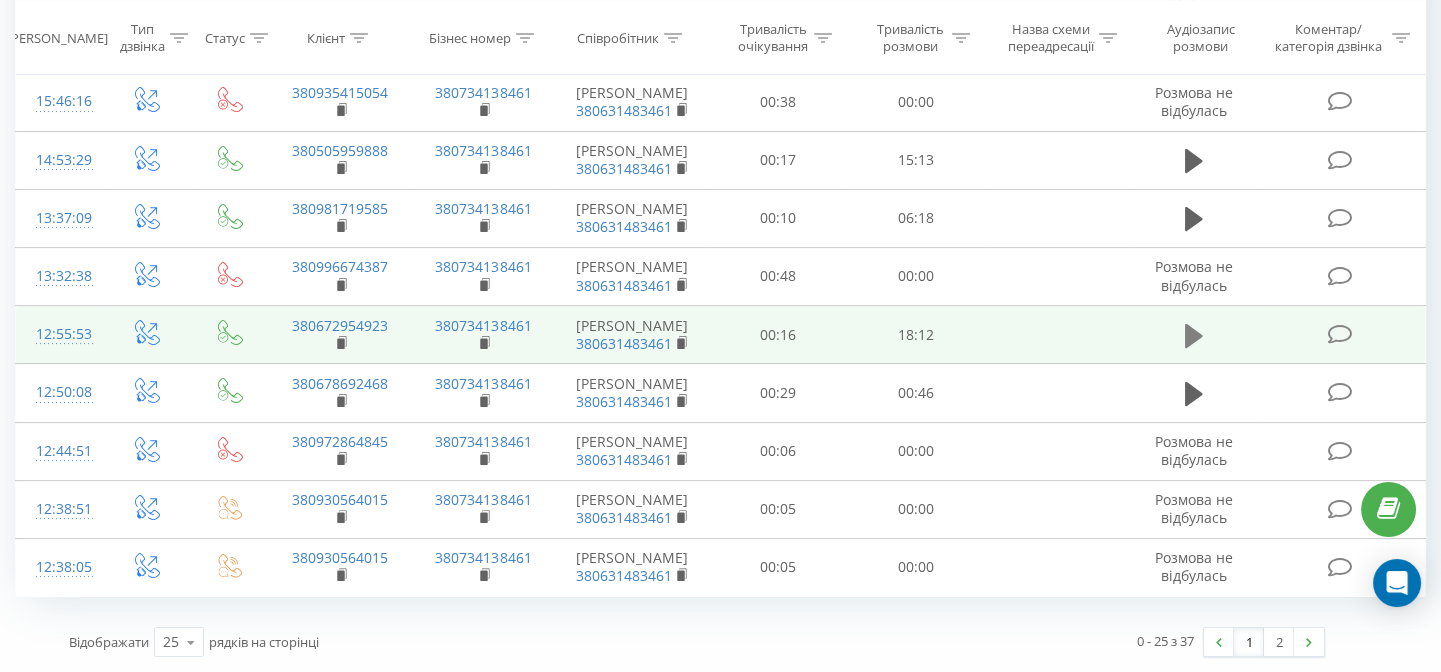 click 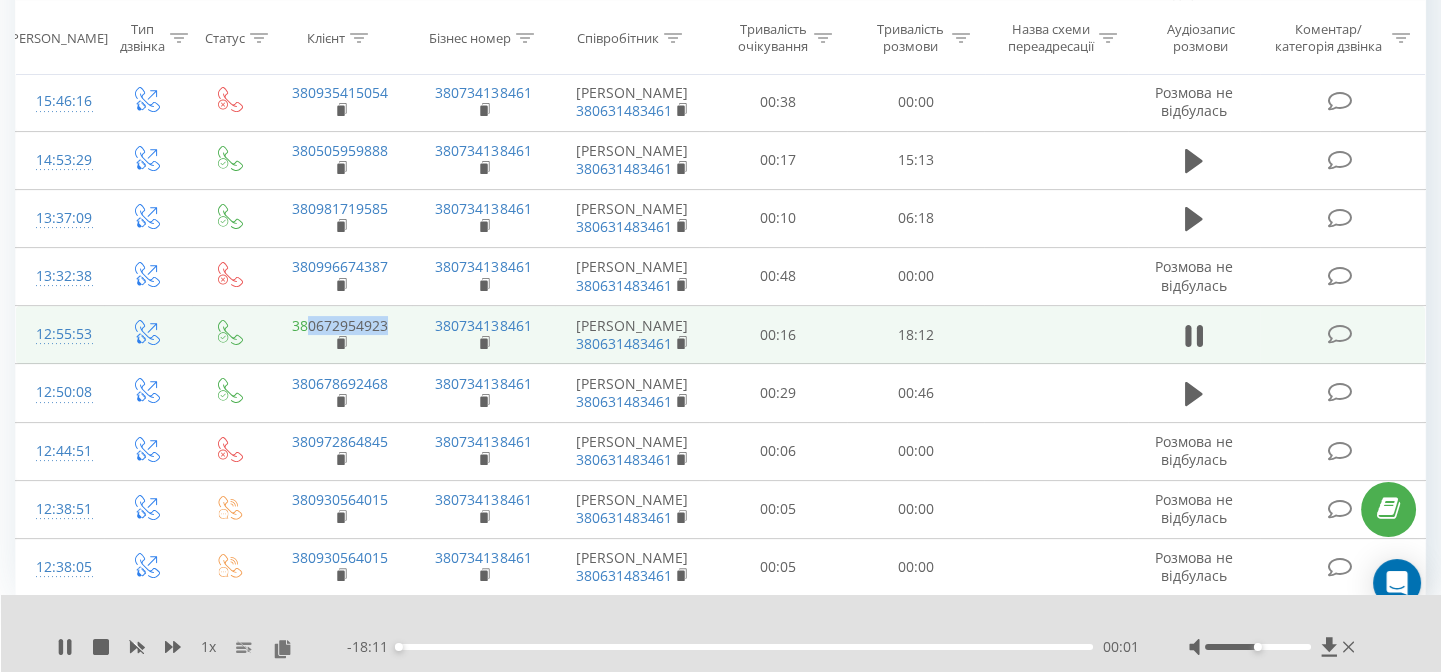 drag, startPoint x: 394, startPoint y: 447, endPoint x: 304, endPoint y: 447, distance: 90 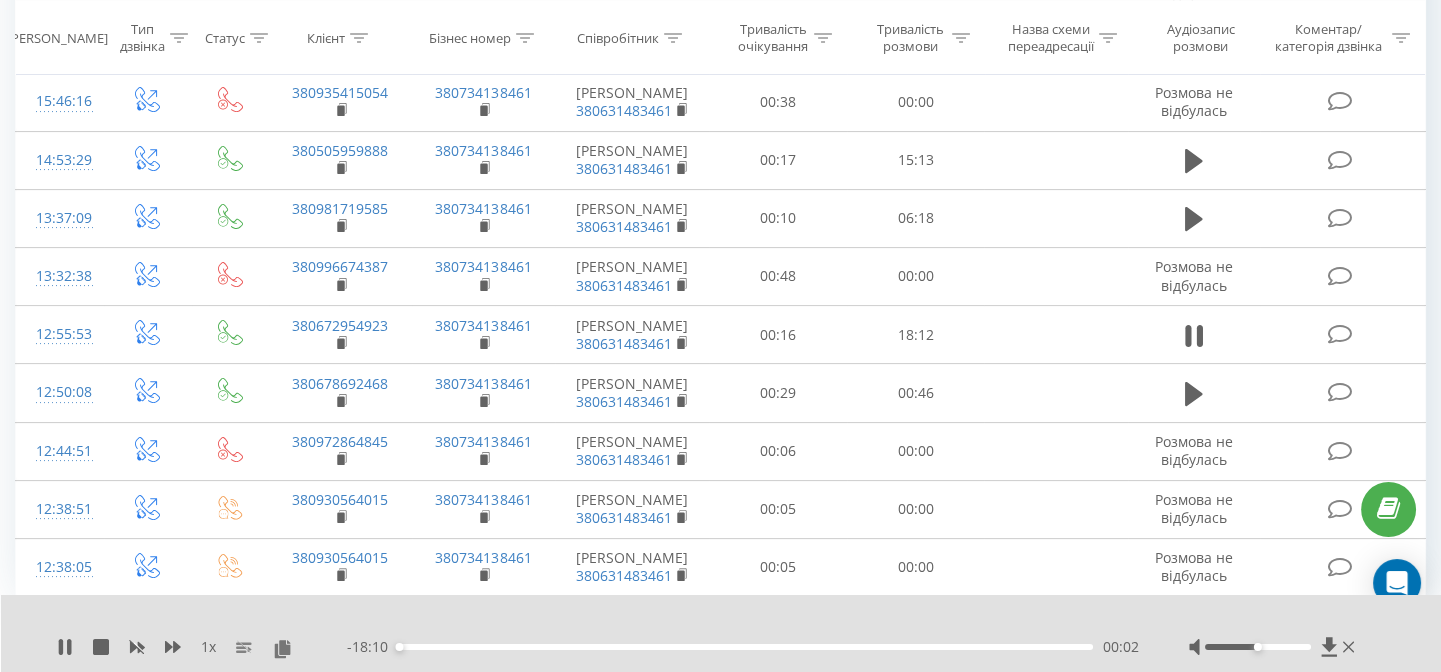 click on "- 18:10 00:02   00:02" at bounding box center [743, 647] 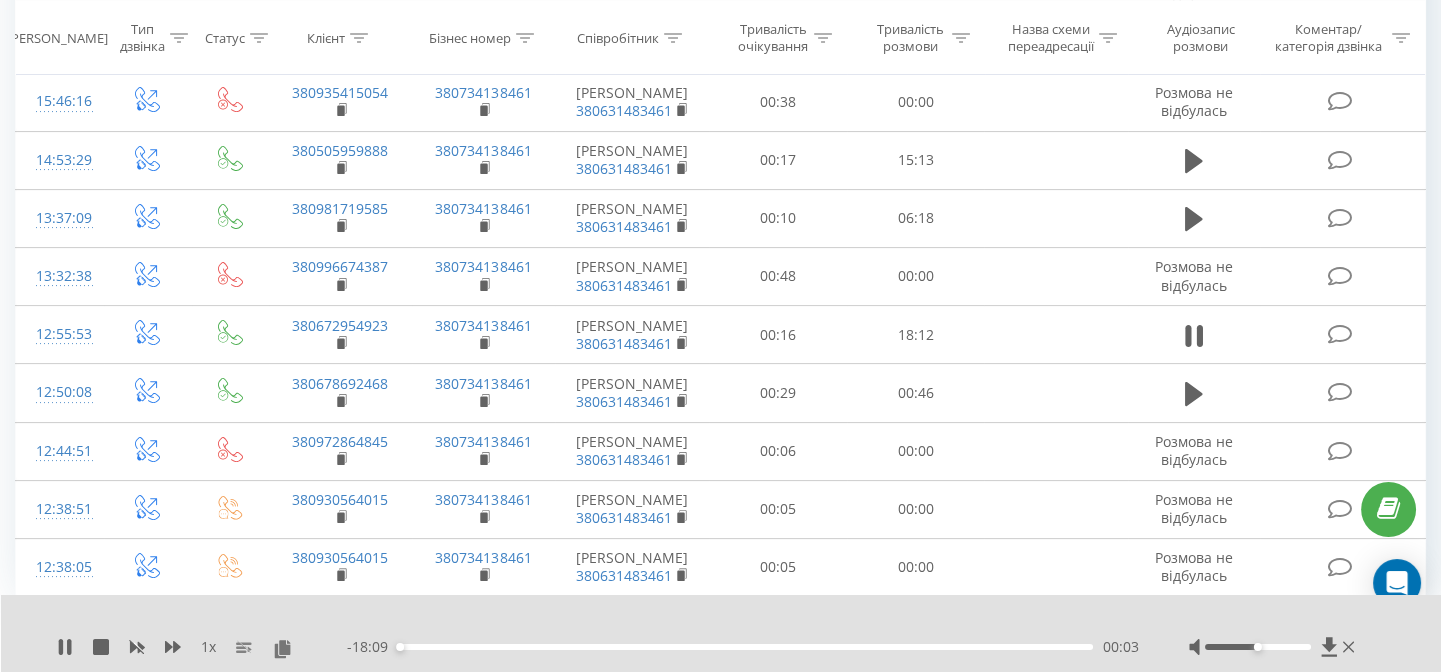 click on "00:03" at bounding box center (745, 647) 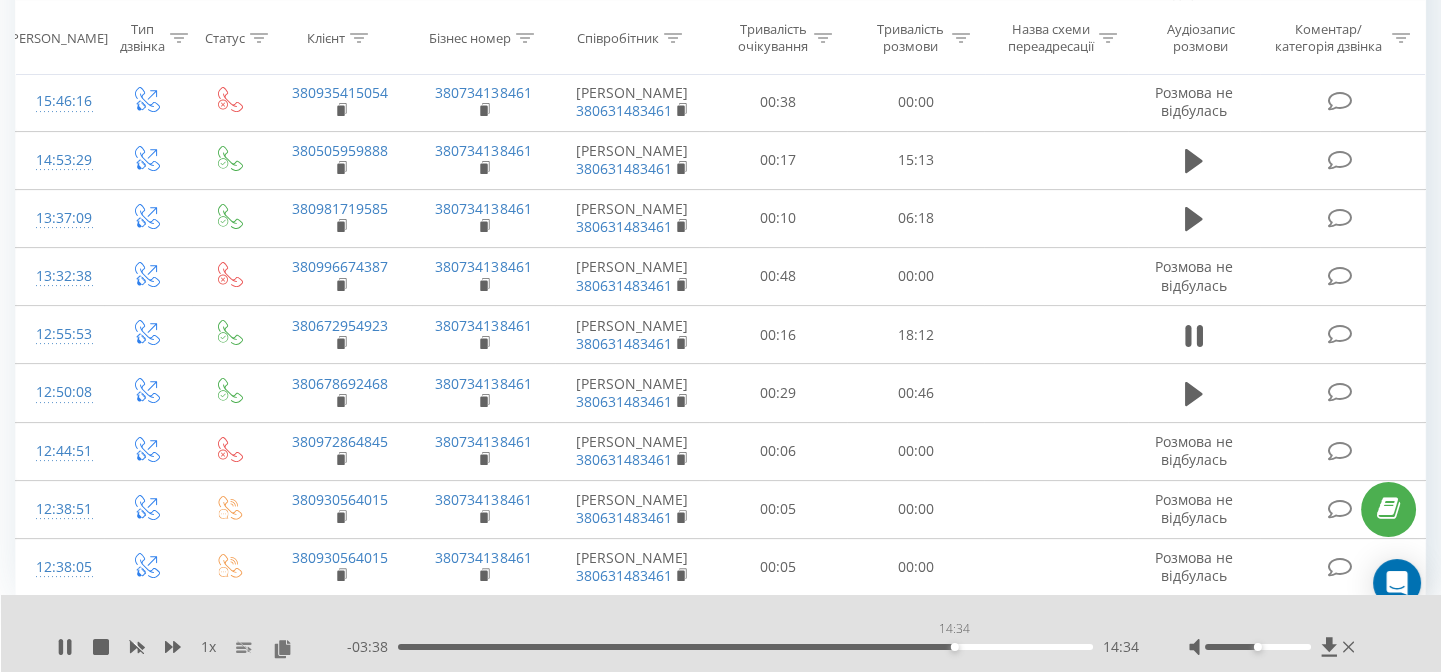 click on "14:34" at bounding box center [745, 647] 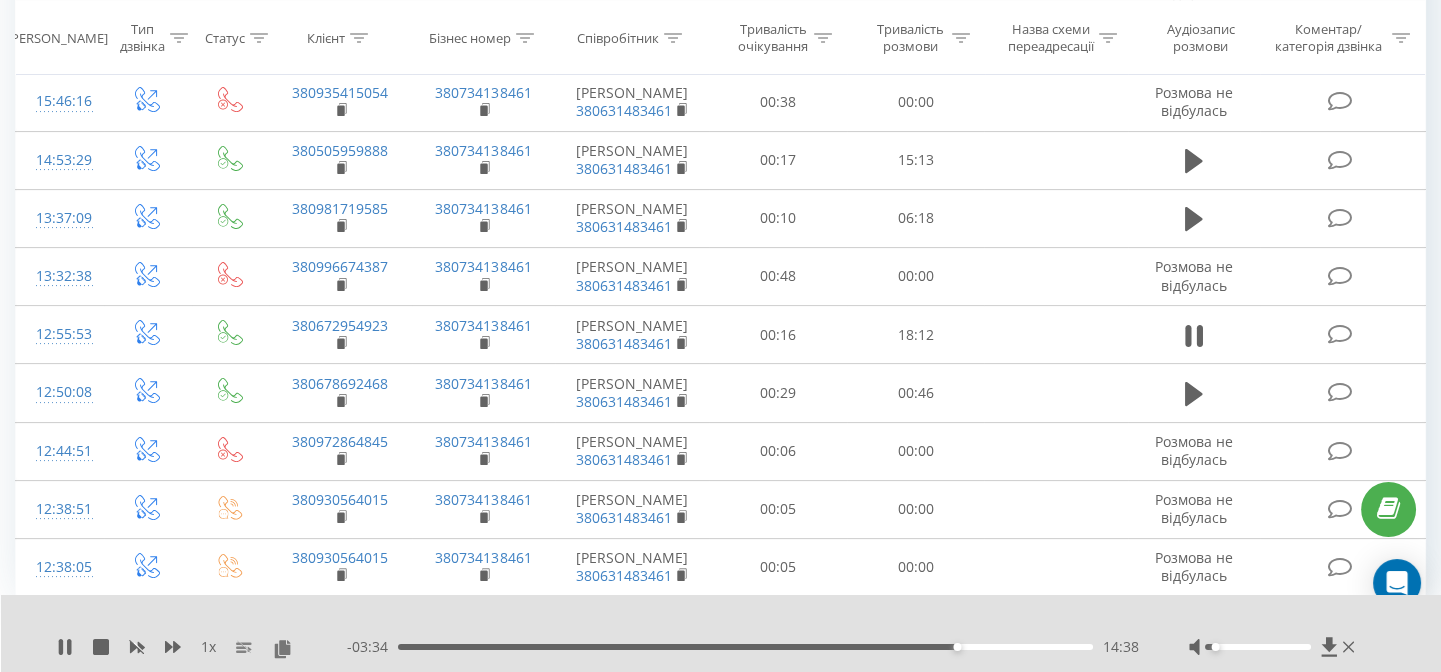 drag, startPoint x: 1243, startPoint y: 645, endPoint x: 1220, endPoint y: 654, distance: 24.698177 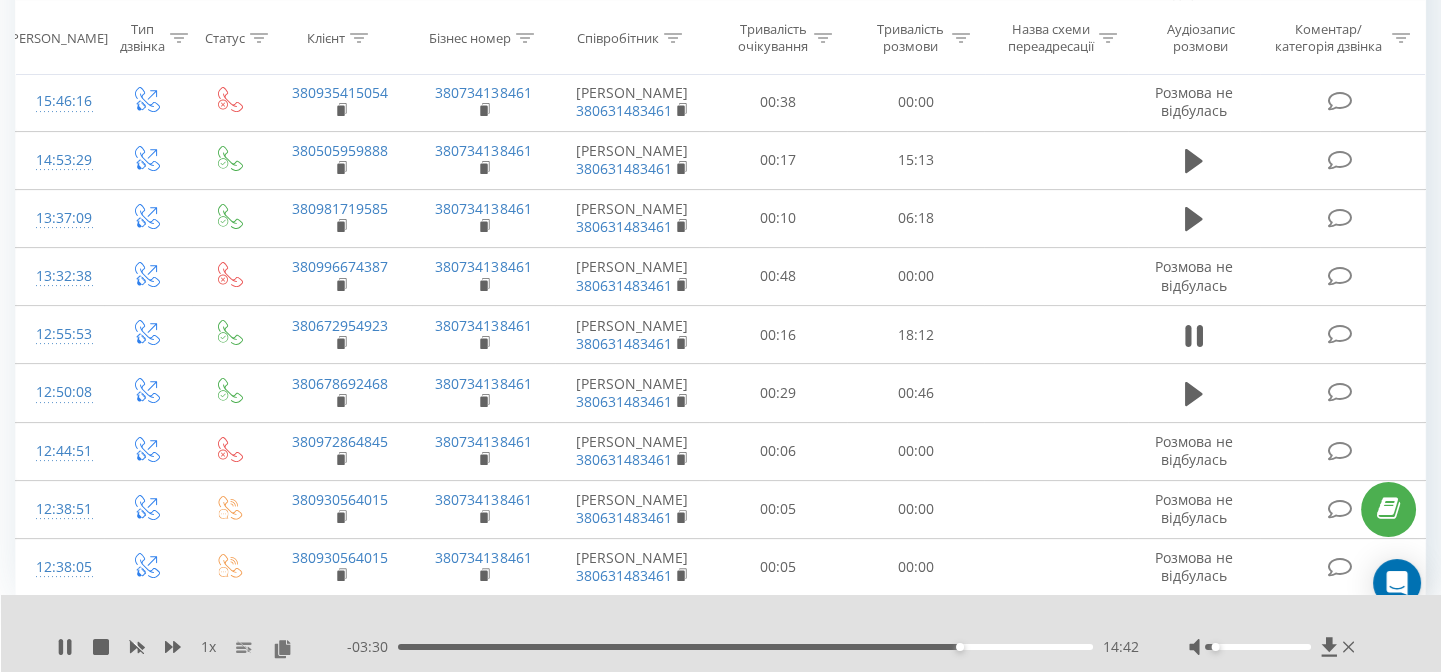click on "14:42" at bounding box center (745, 647) 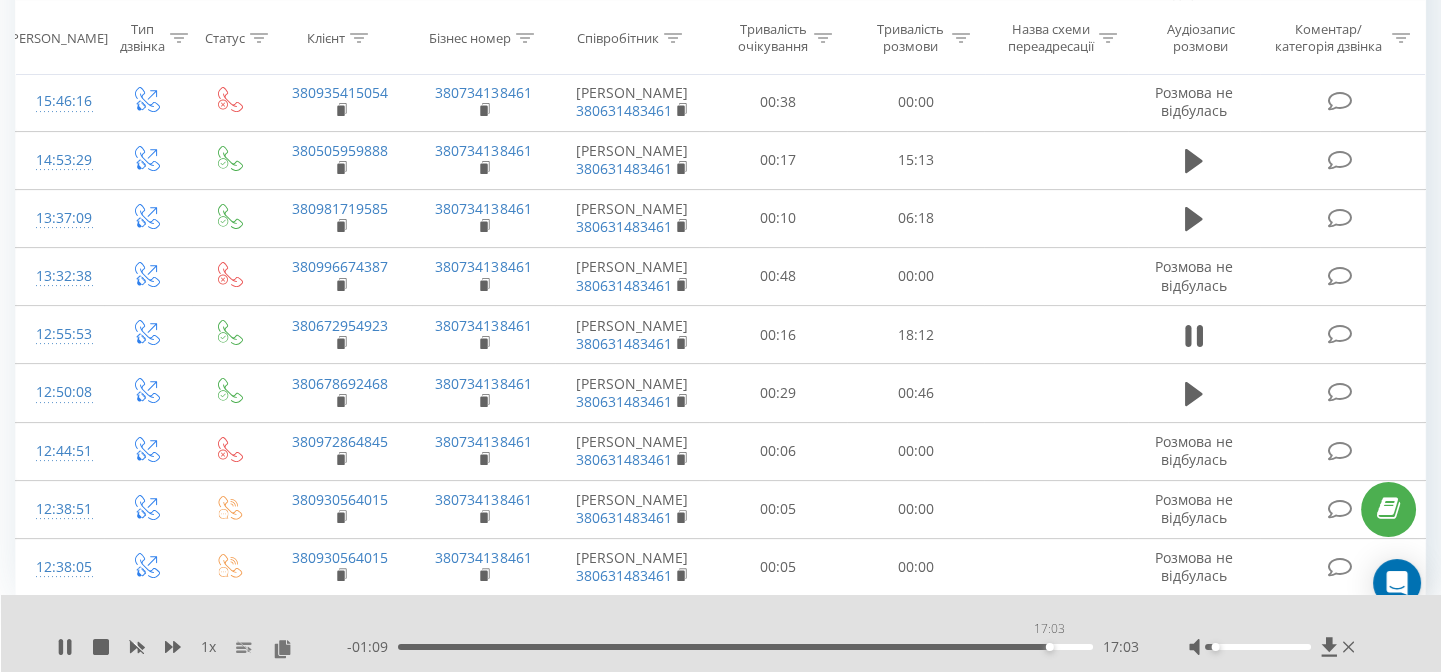 click on "17:03" at bounding box center (745, 647) 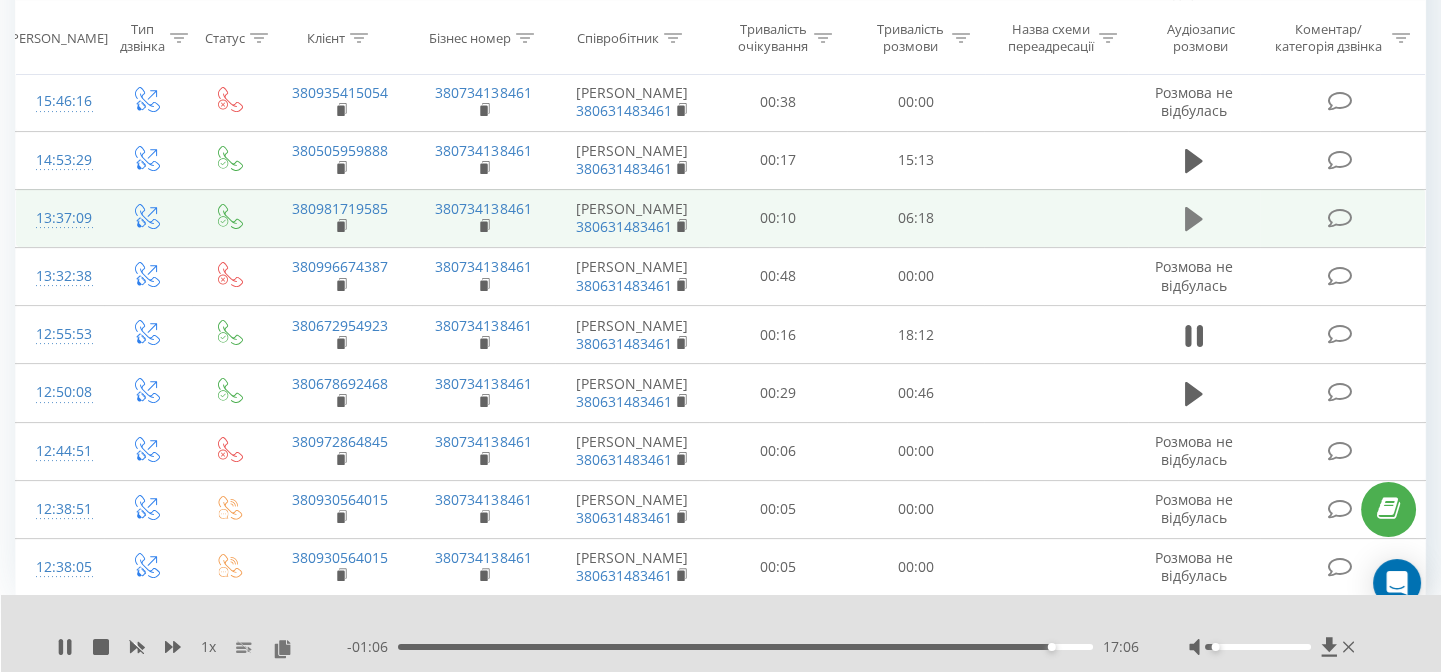 click 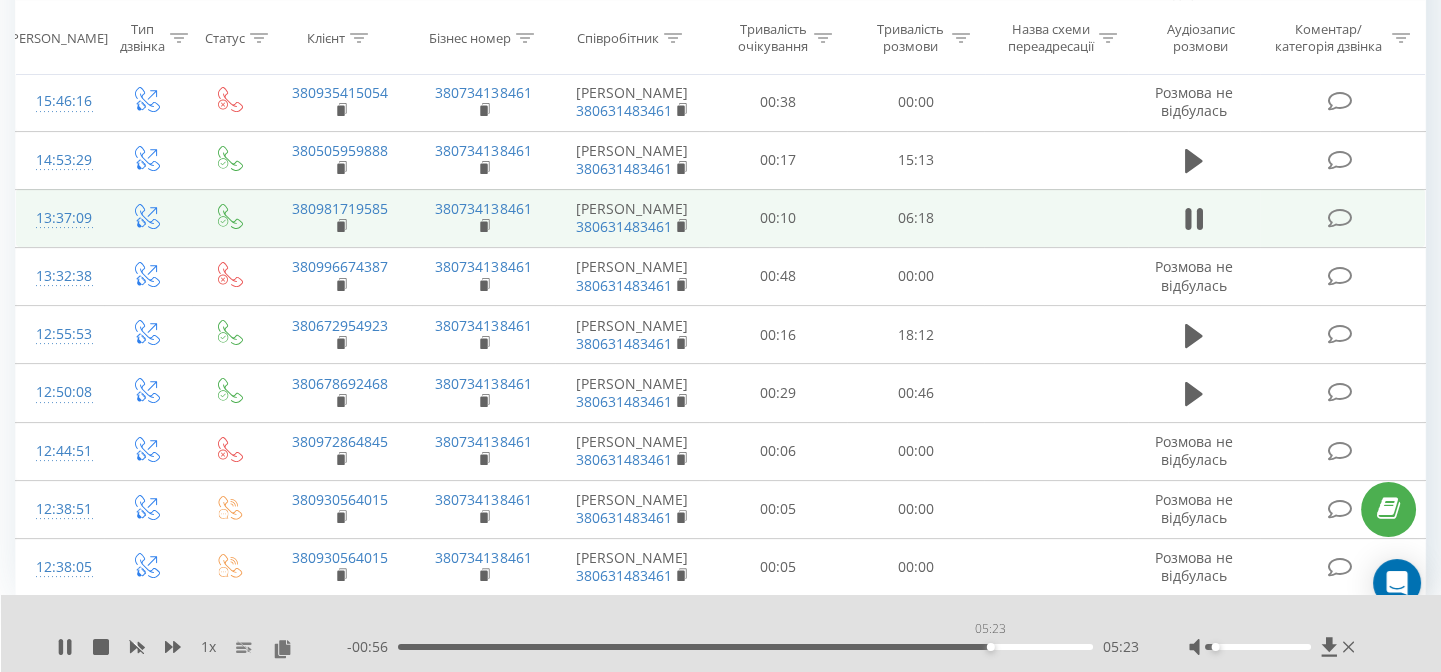 click on "05:23" at bounding box center [745, 647] 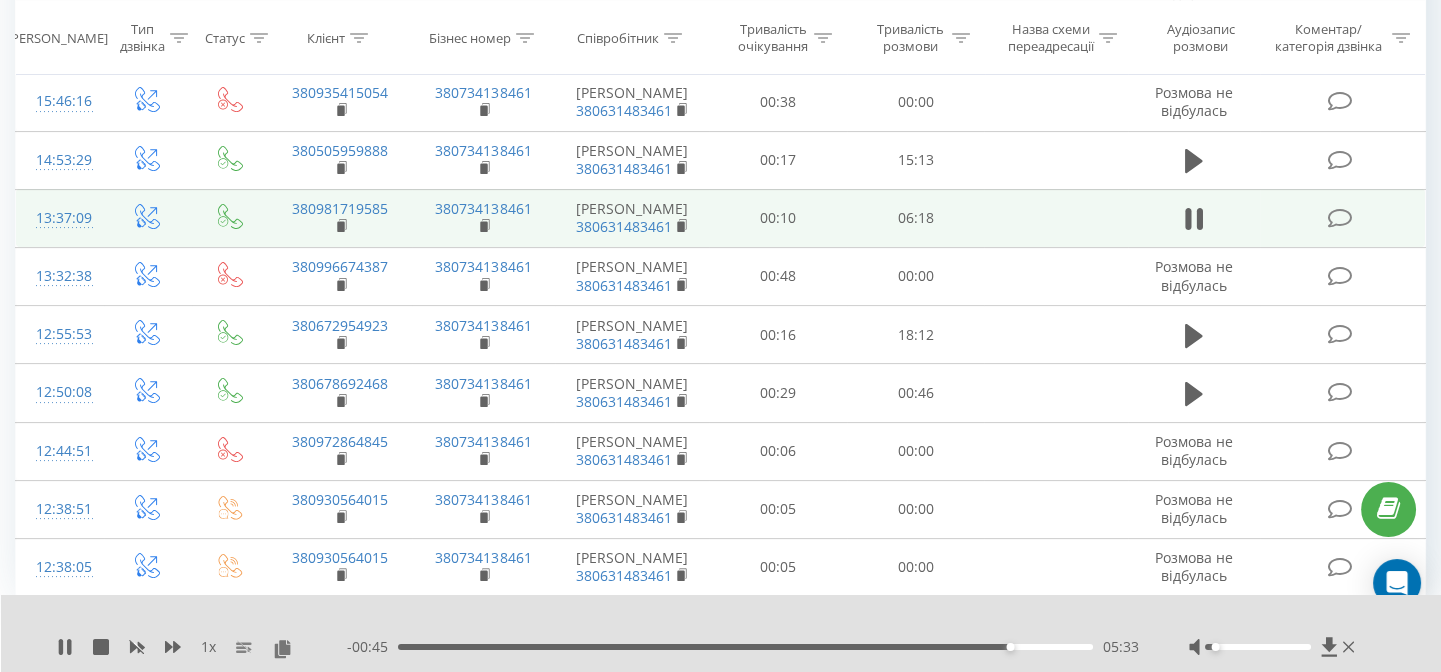 click on "1 x  - 00:45 05:33   05:33" at bounding box center (721, 633) 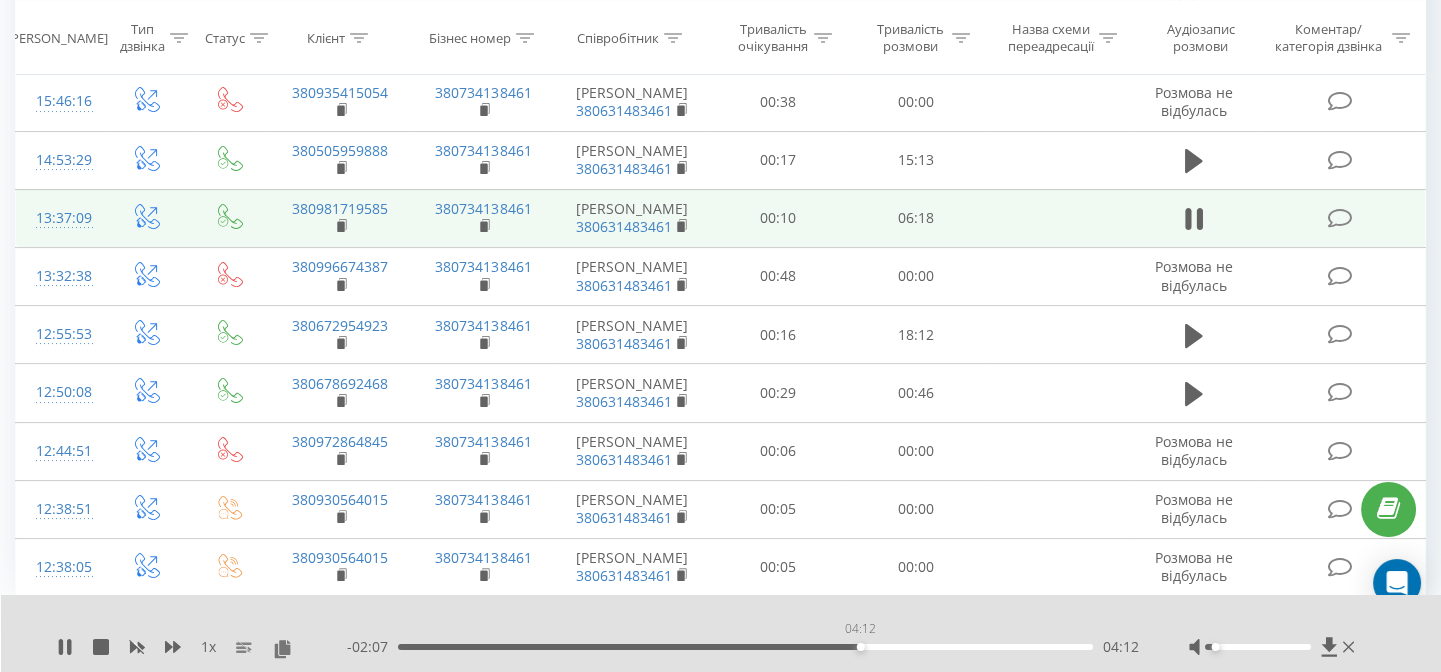 click on "04:12" at bounding box center (745, 647) 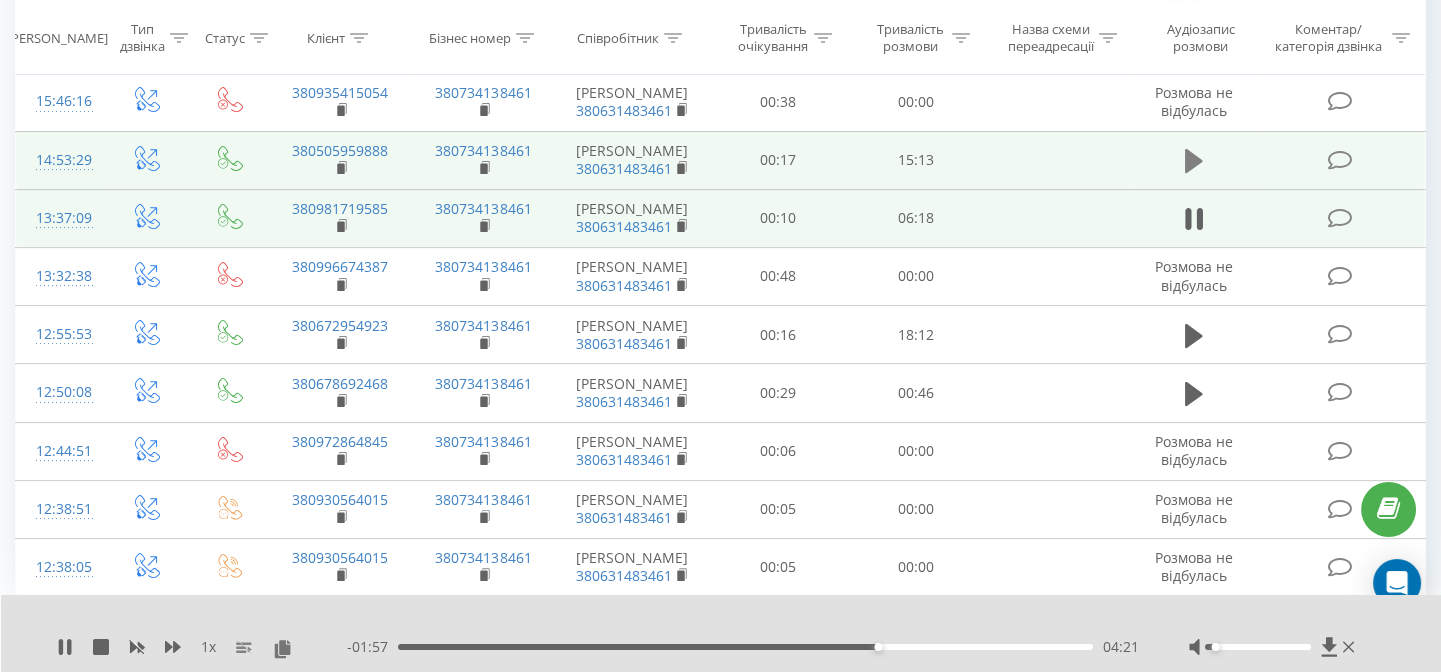 click 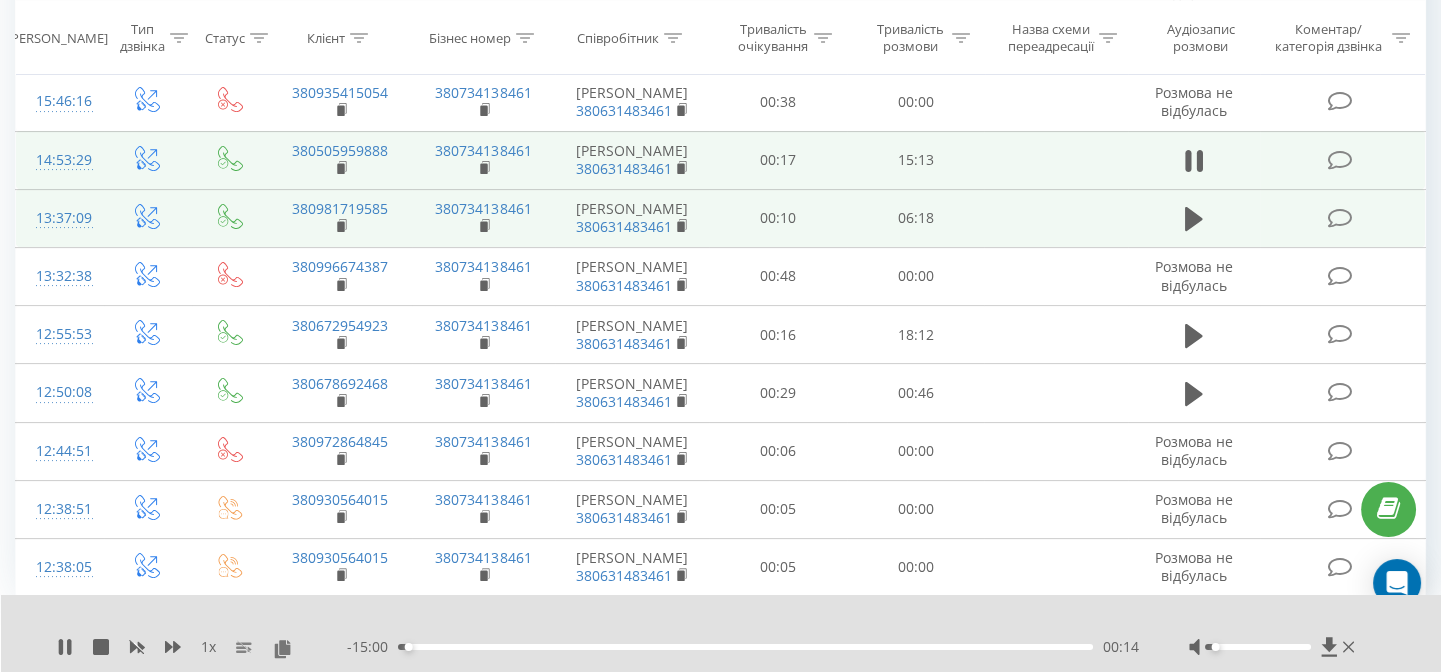 scroll, scrollTop: 1636, scrollLeft: 0, axis: vertical 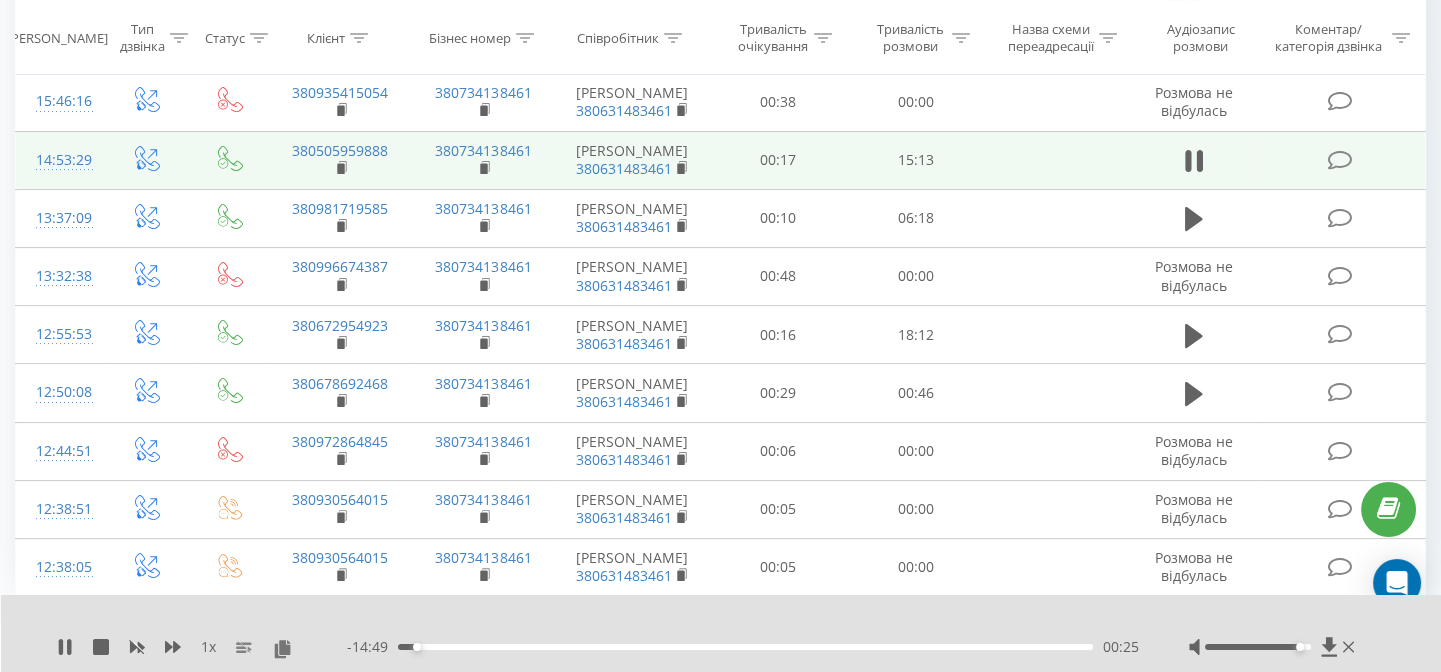 drag, startPoint x: 1290, startPoint y: 643, endPoint x: 1310, endPoint y: 647, distance: 20.396078 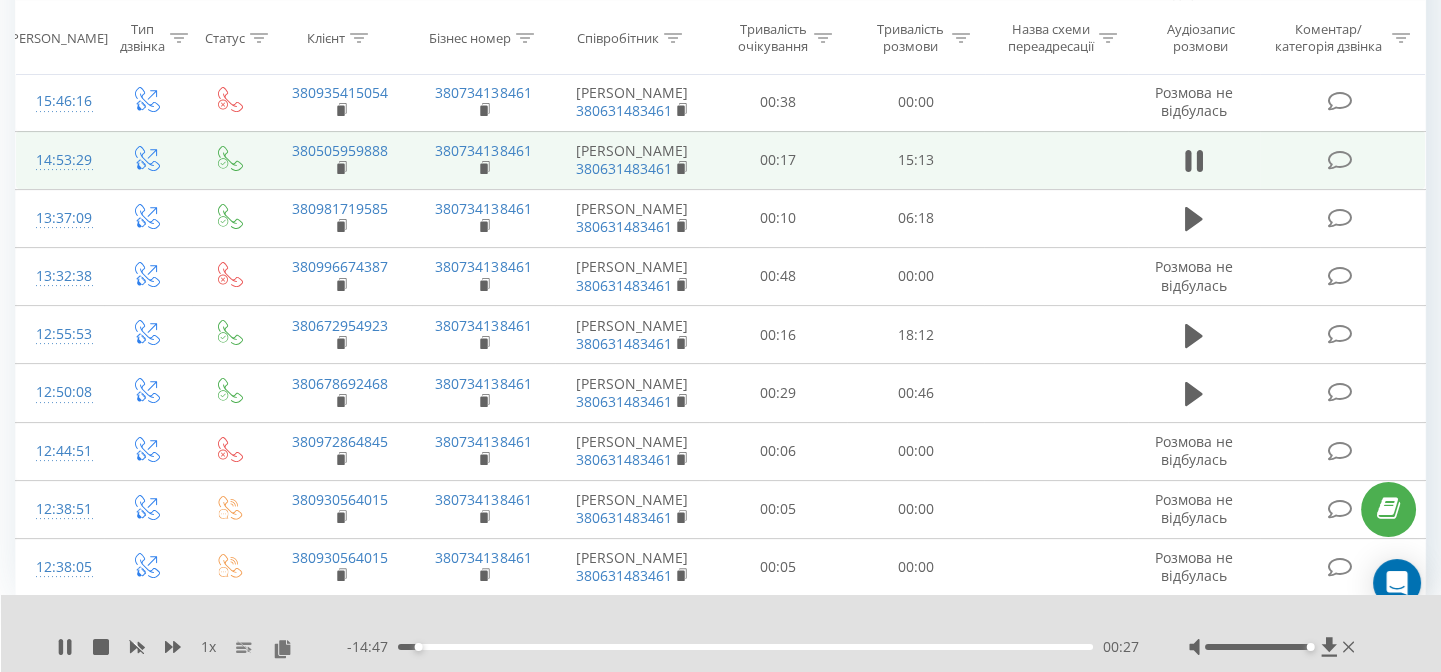 scroll, scrollTop: 1685, scrollLeft: 0, axis: vertical 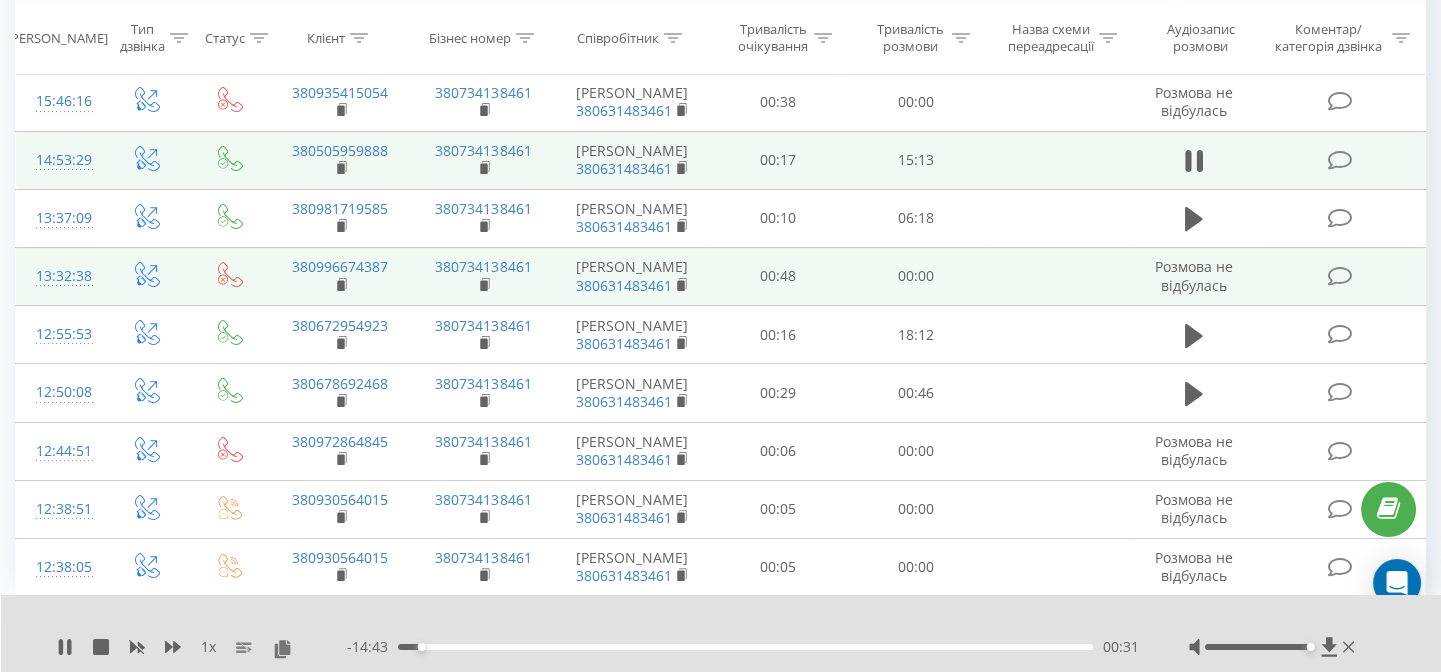 click at bounding box center (1055, 276) 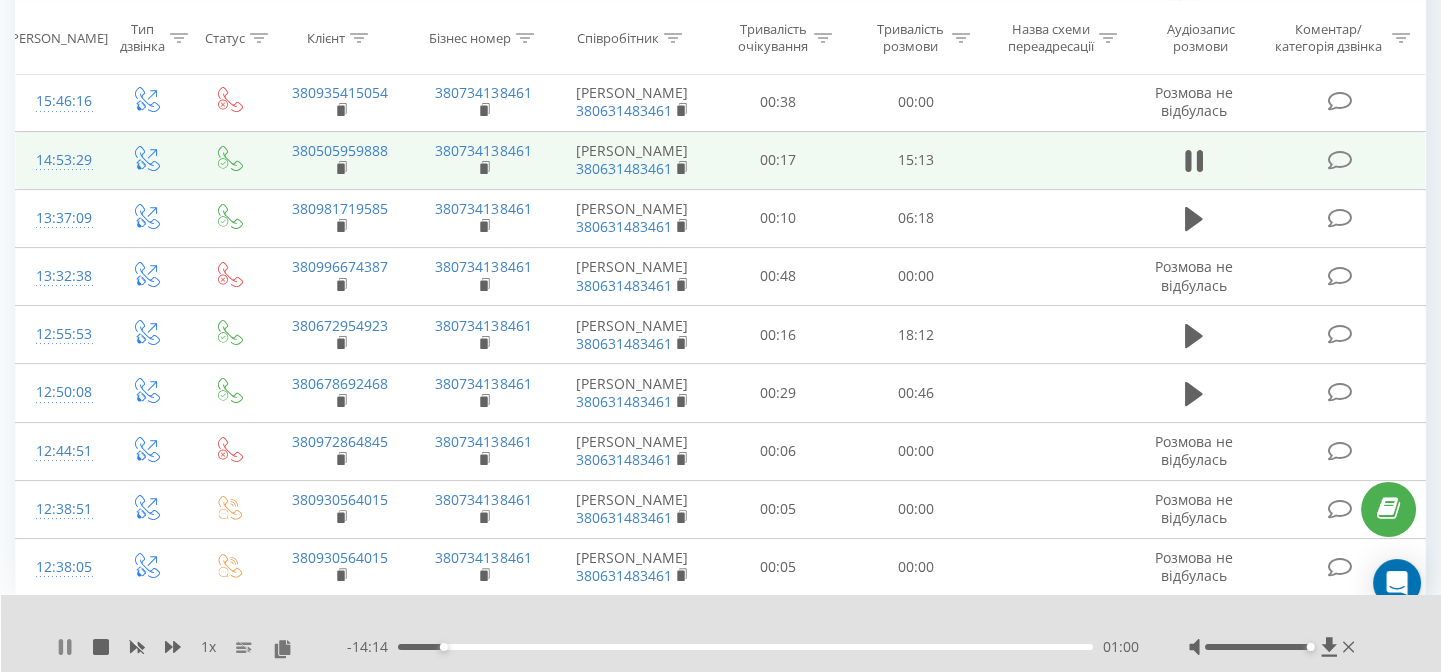 click 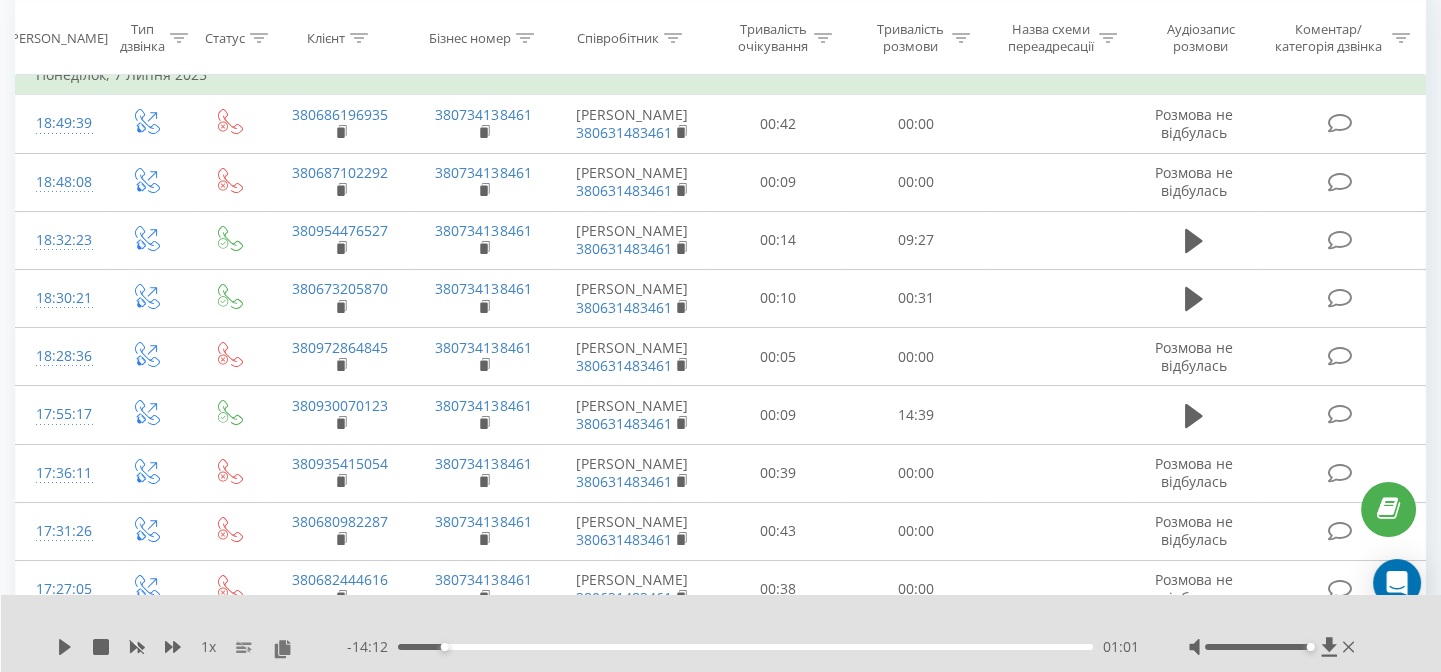 scroll, scrollTop: 0, scrollLeft: 0, axis: both 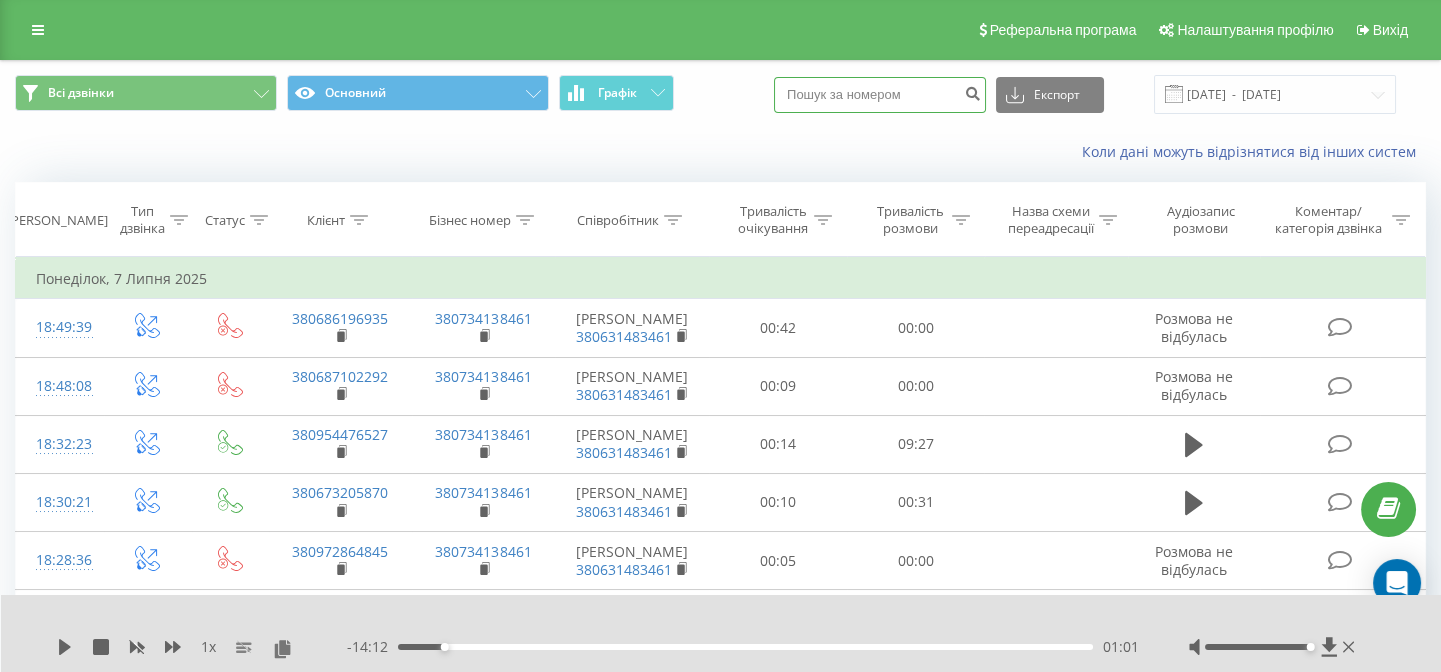 click at bounding box center [880, 95] 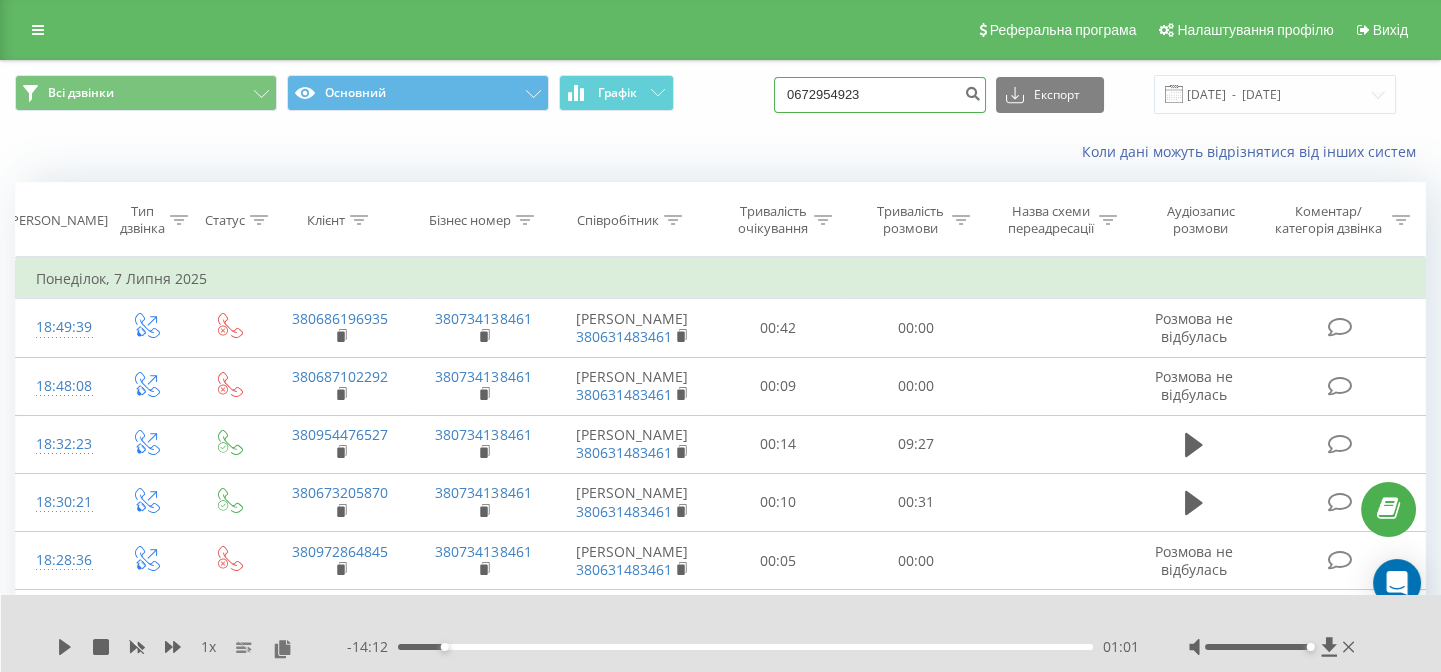 drag, startPoint x: 884, startPoint y: 97, endPoint x: 744, endPoint y: 99, distance: 140.01428 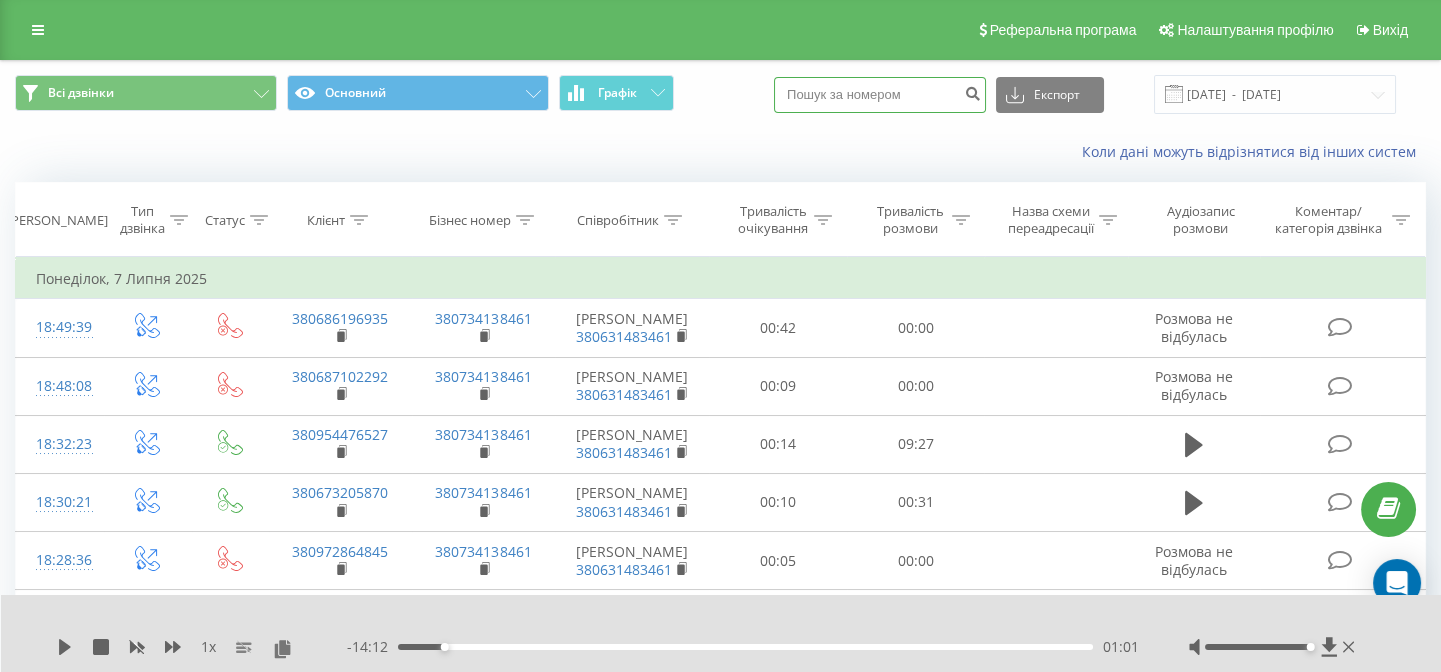 paste on "0672954923" 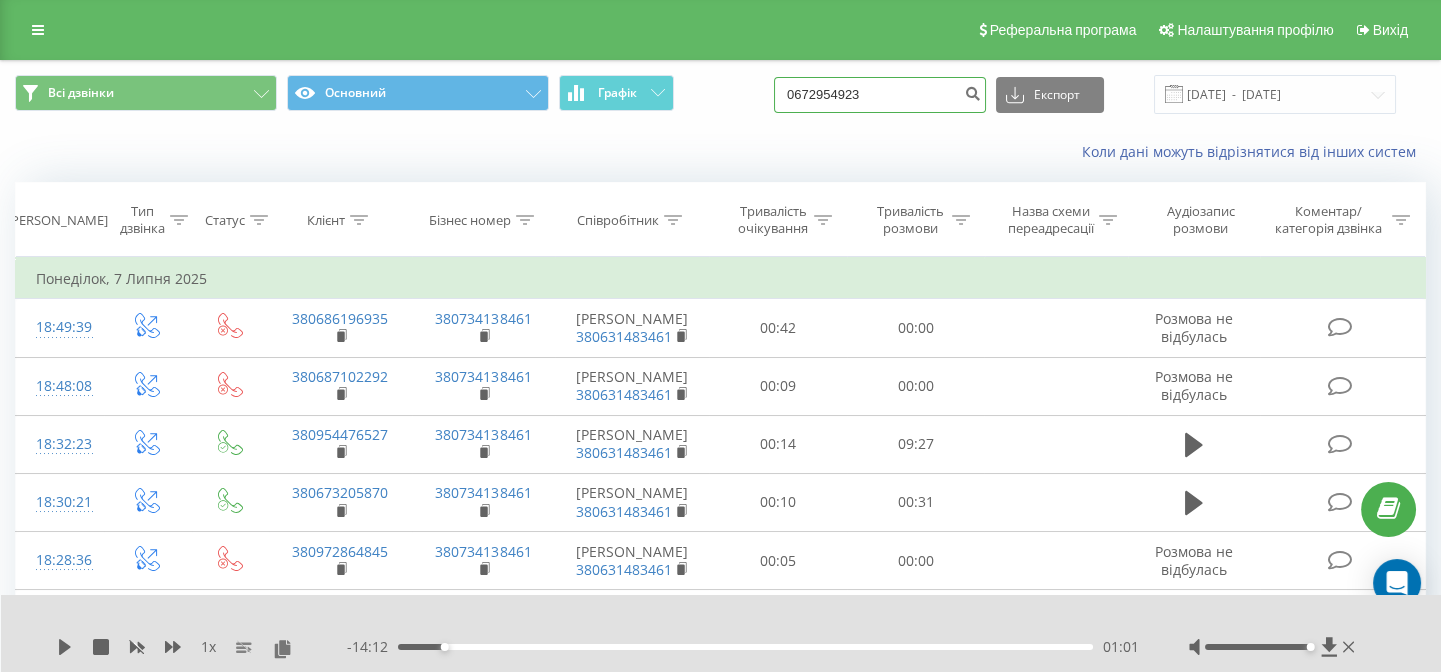 drag, startPoint x: 894, startPoint y: 96, endPoint x: 743, endPoint y: 96, distance: 151 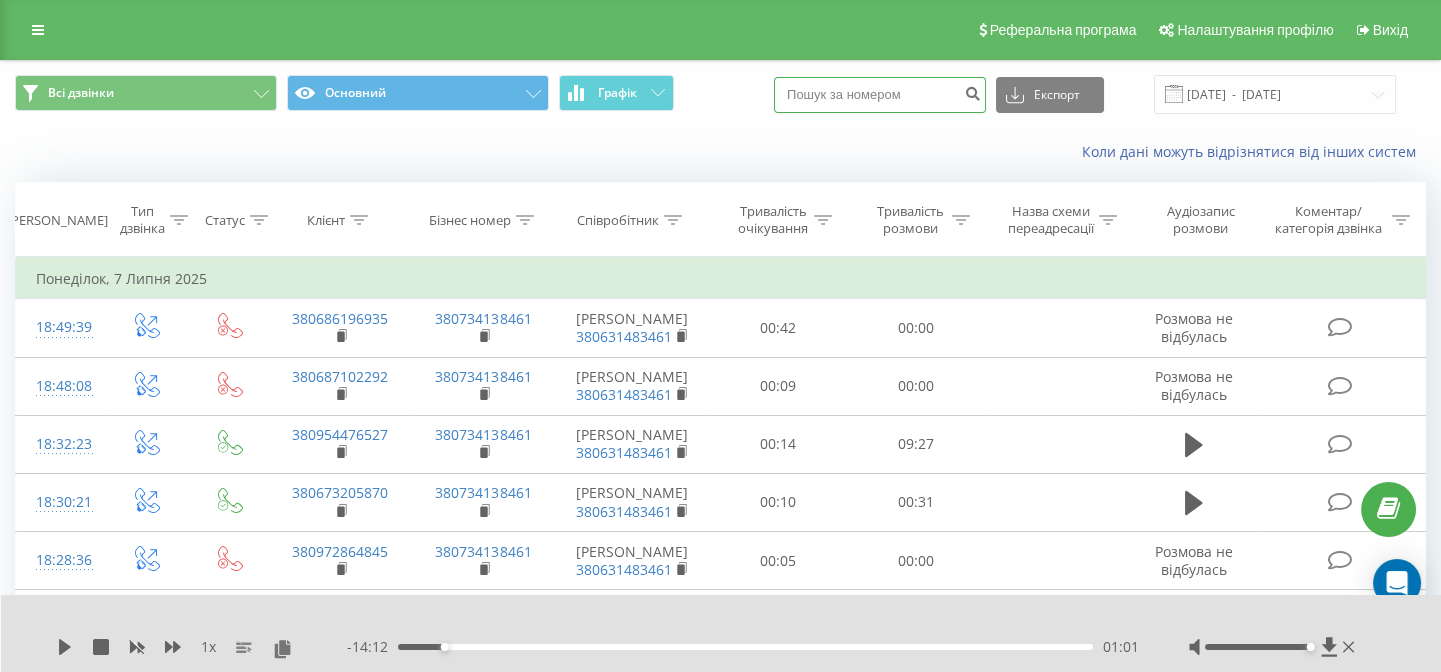 click at bounding box center (880, 95) 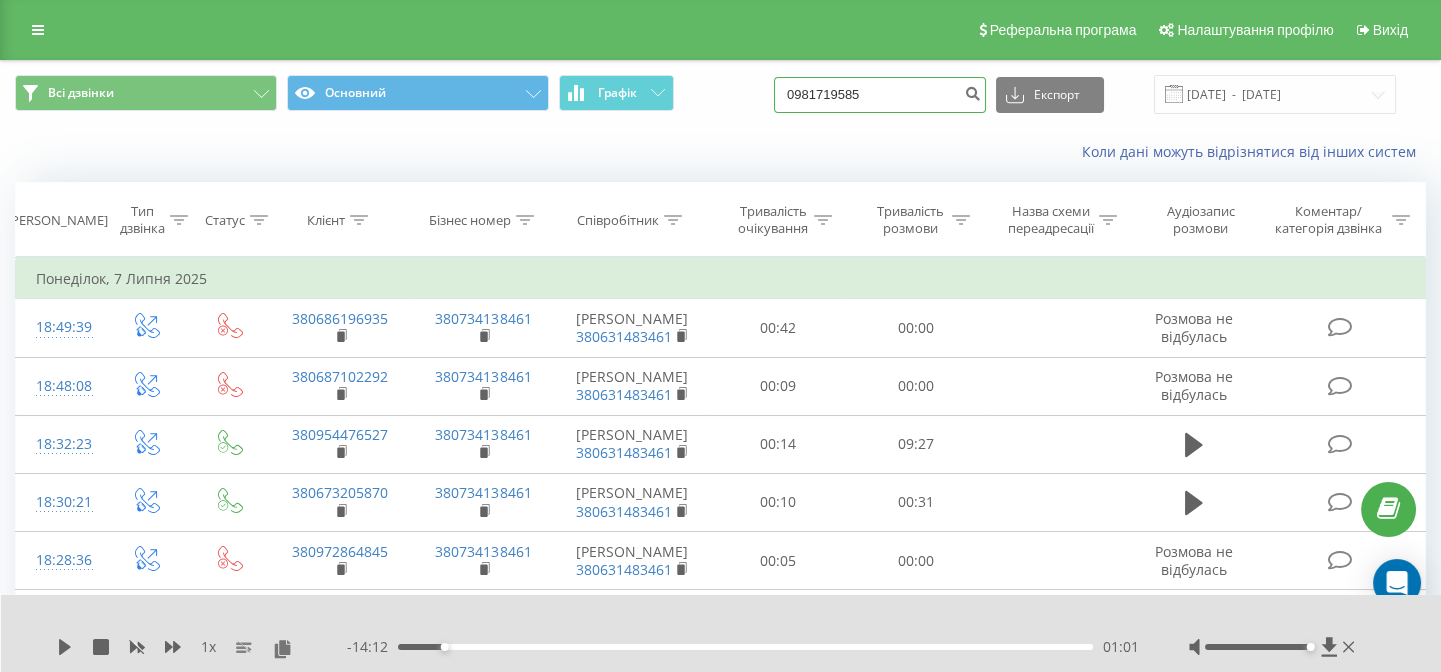type on "0981719585" 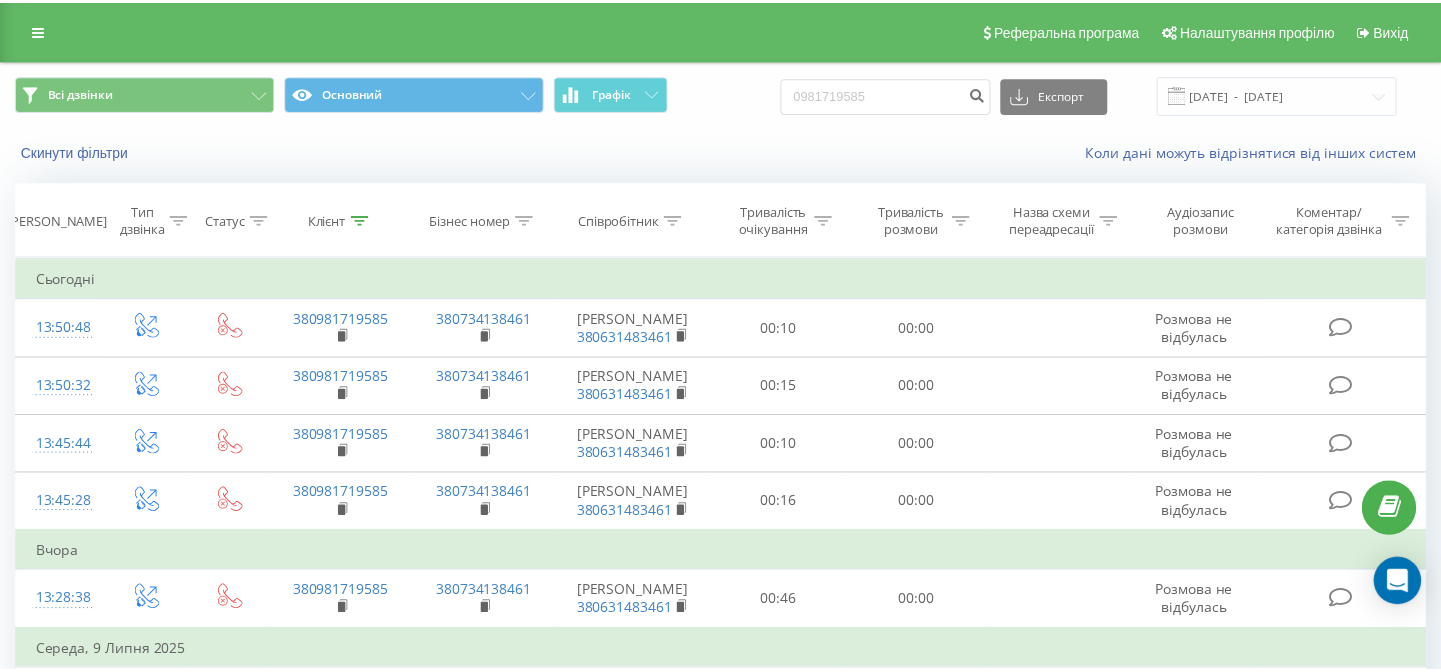 scroll, scrollTop: 0, scrollLeft: 0, axis: both 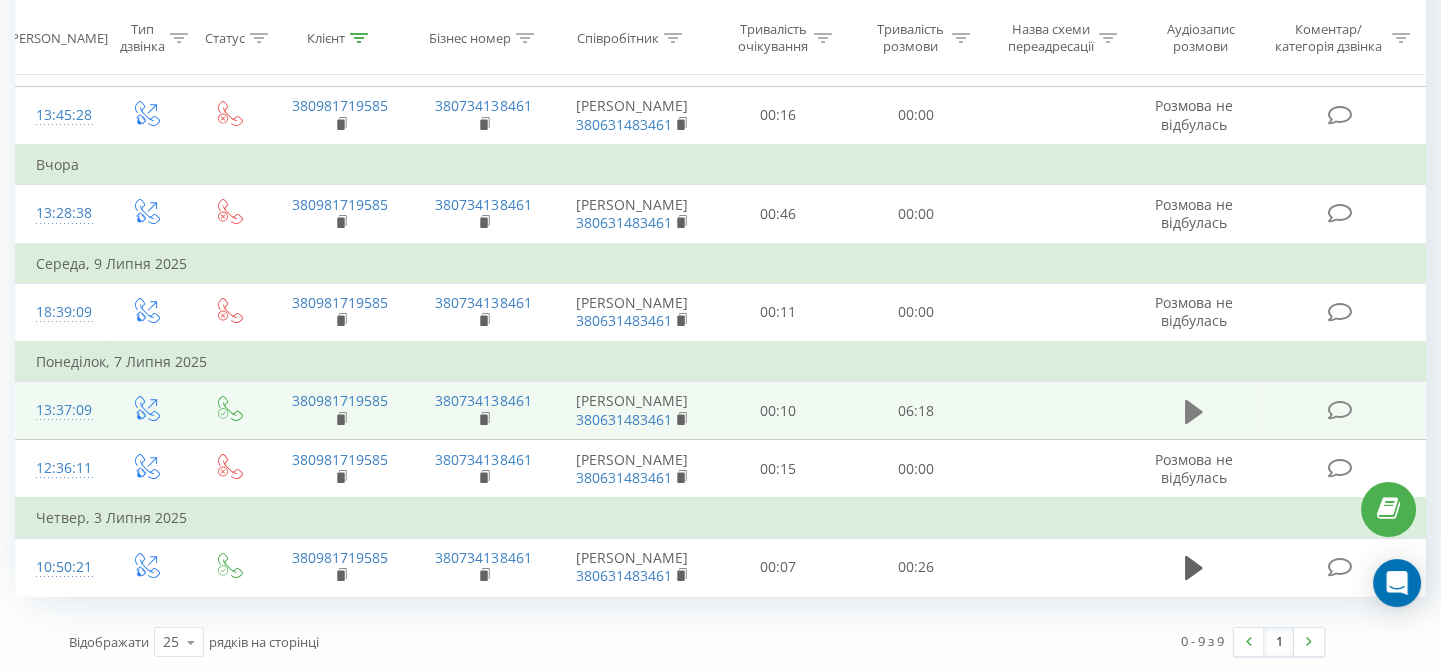 click 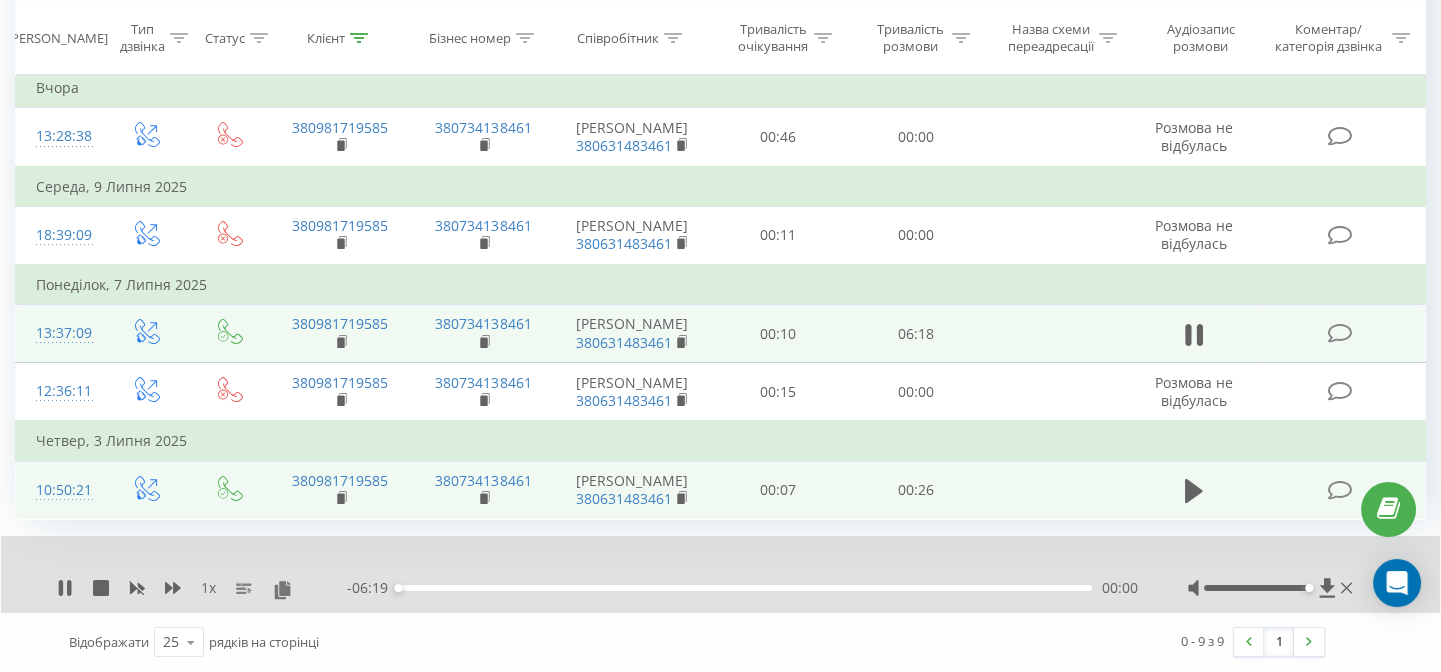scroll, scrollTop: 767, scrollLeft: 0, axis: vertical 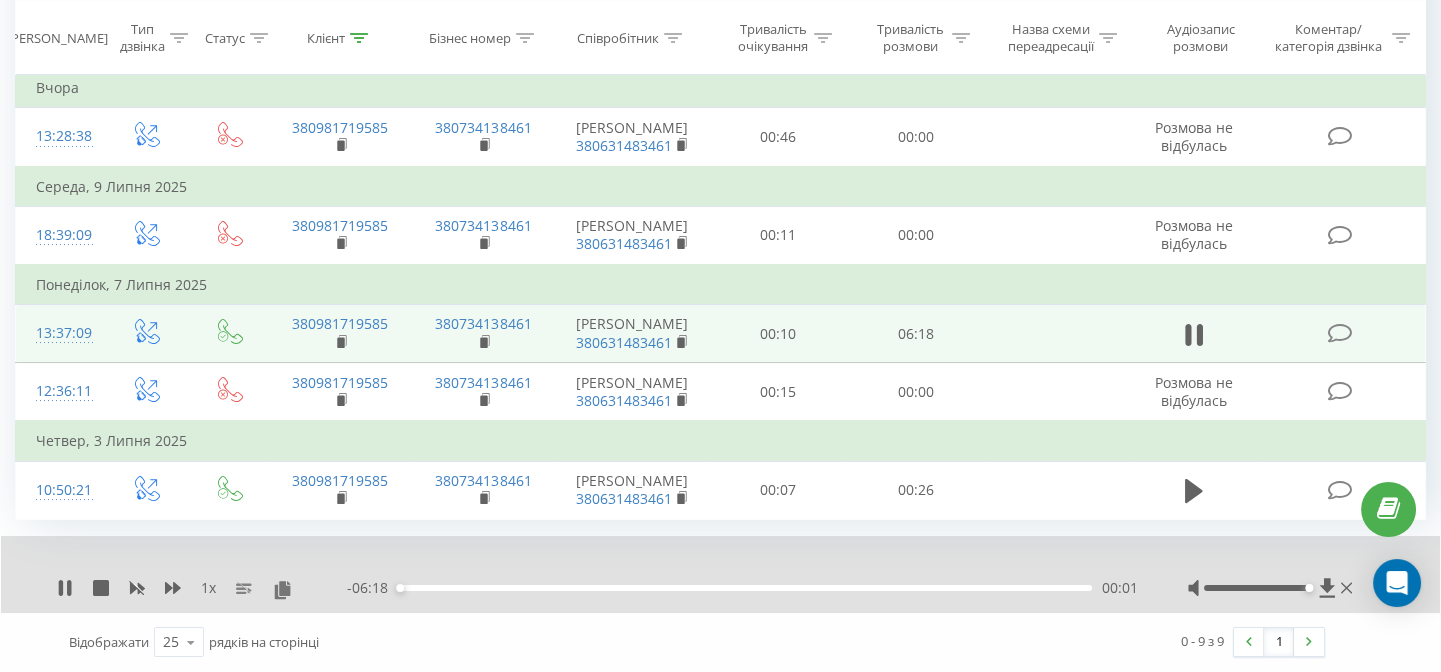 click on "- 06:18 00:01   00:01" at bounding box center [742, 588] 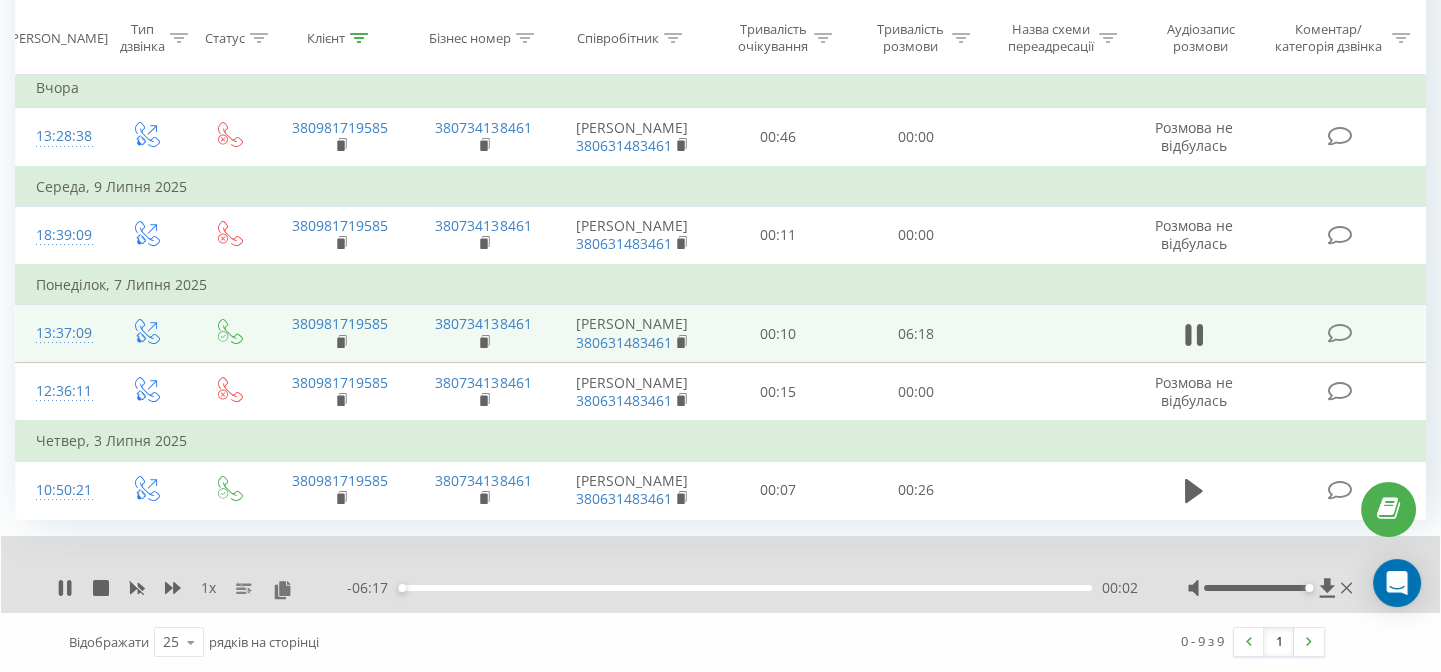 click on "00:02" at bounding box center [745, 588] 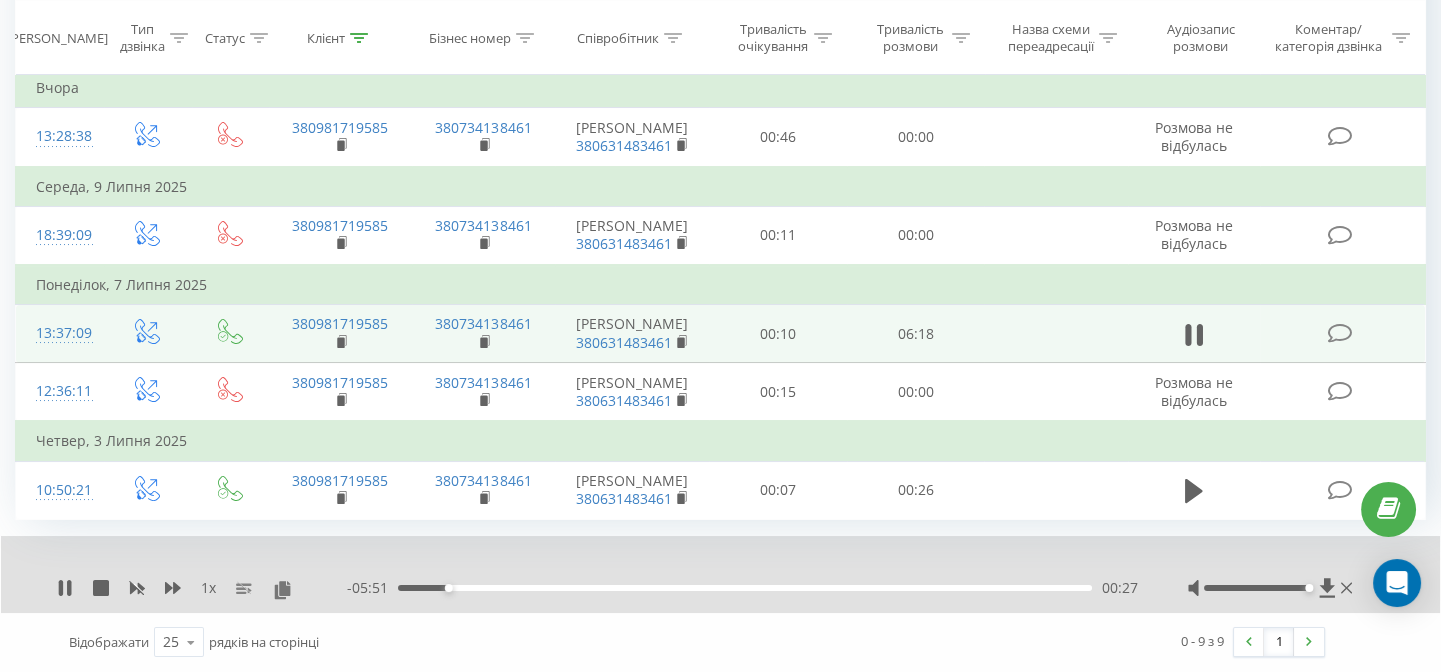 click on "- 05:51 00:27   00:27" at bounding box center (742, 588) 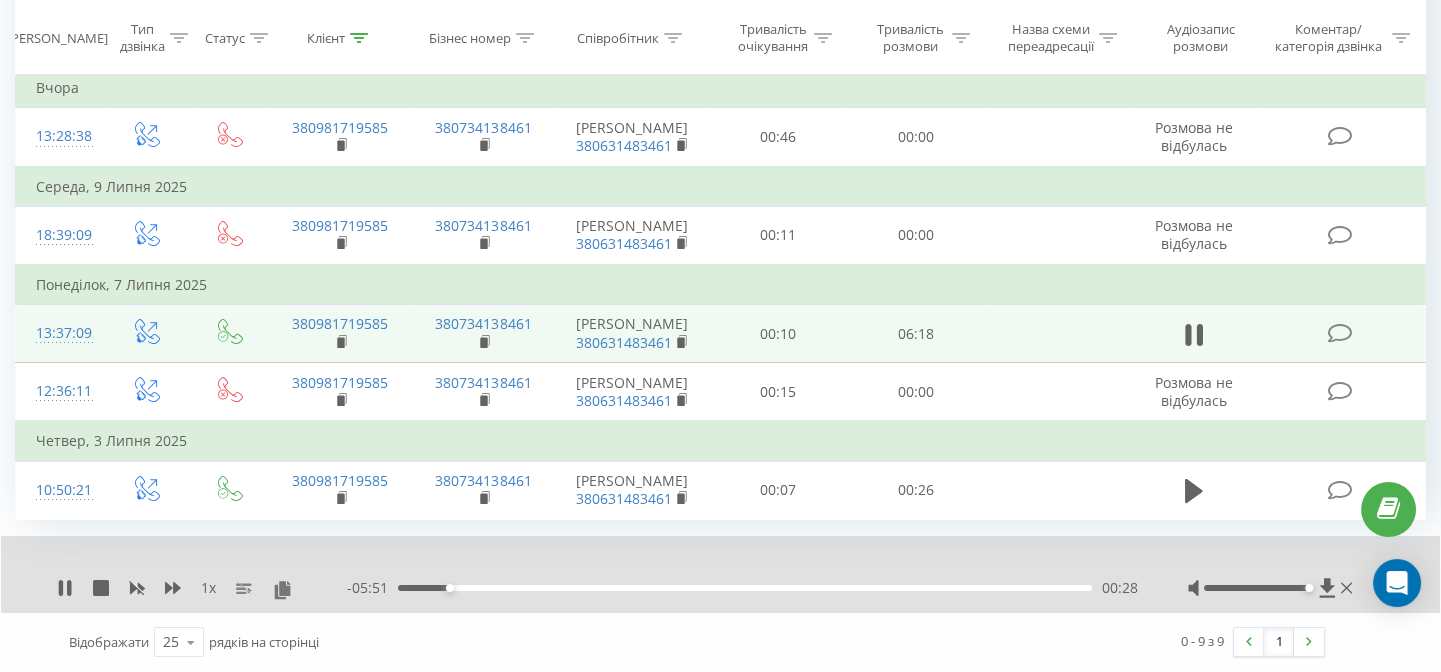 click on "00:28" at bounding box center [745, 588] 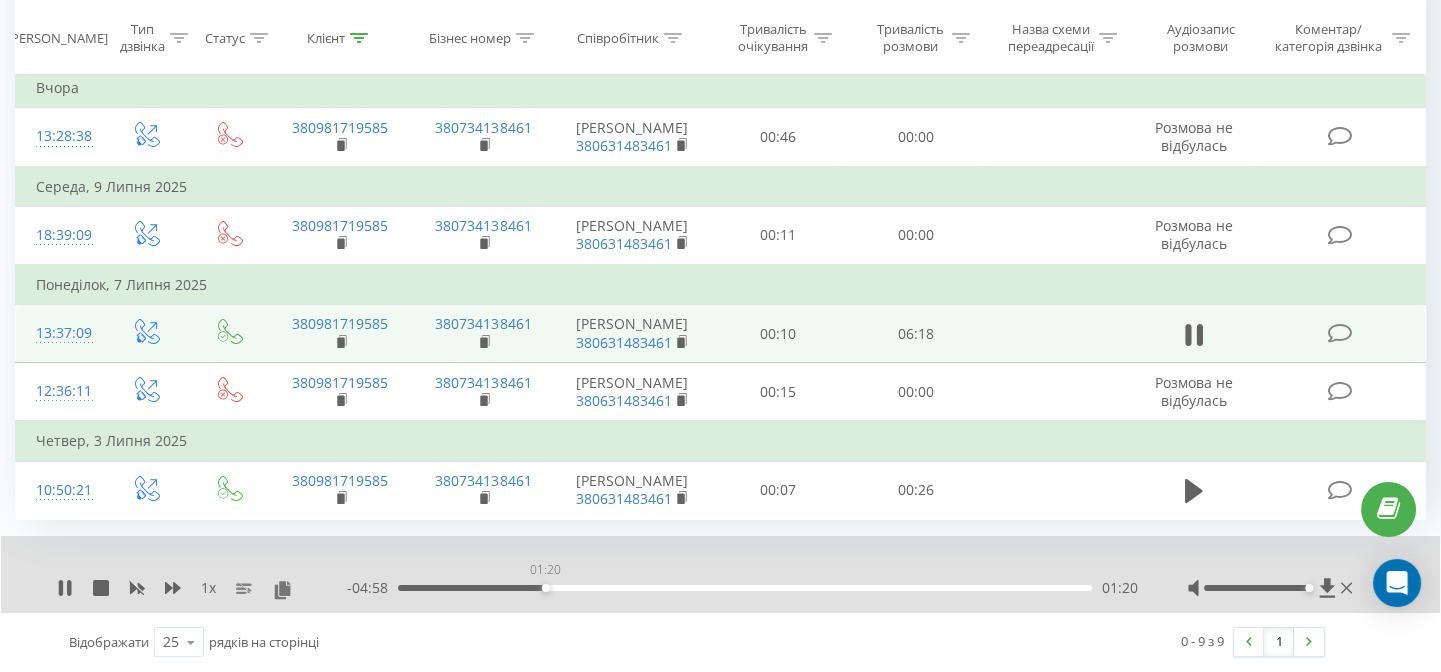 drag, startPoint x: 545, startPoint y: 587, endPoint x: 562, endPoint y: 588, distance: 17.029387 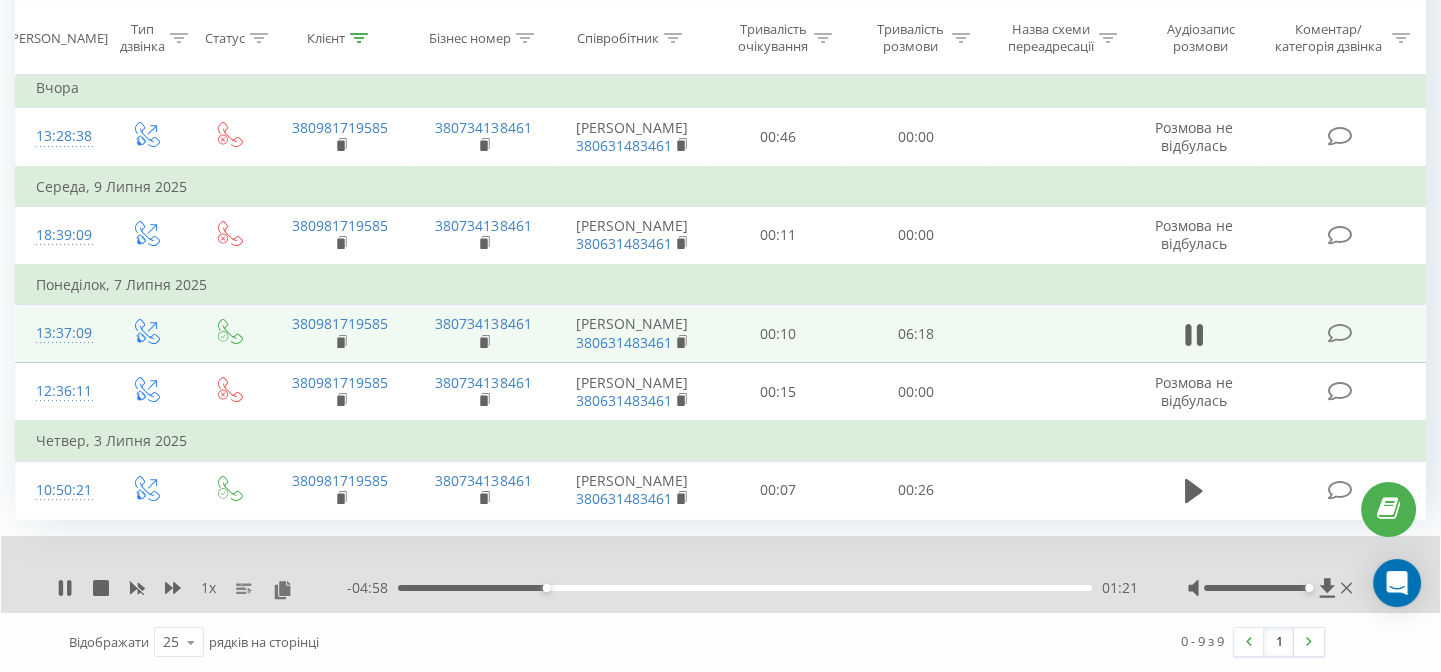 click on "01:21" at bounding box center (745, 588) 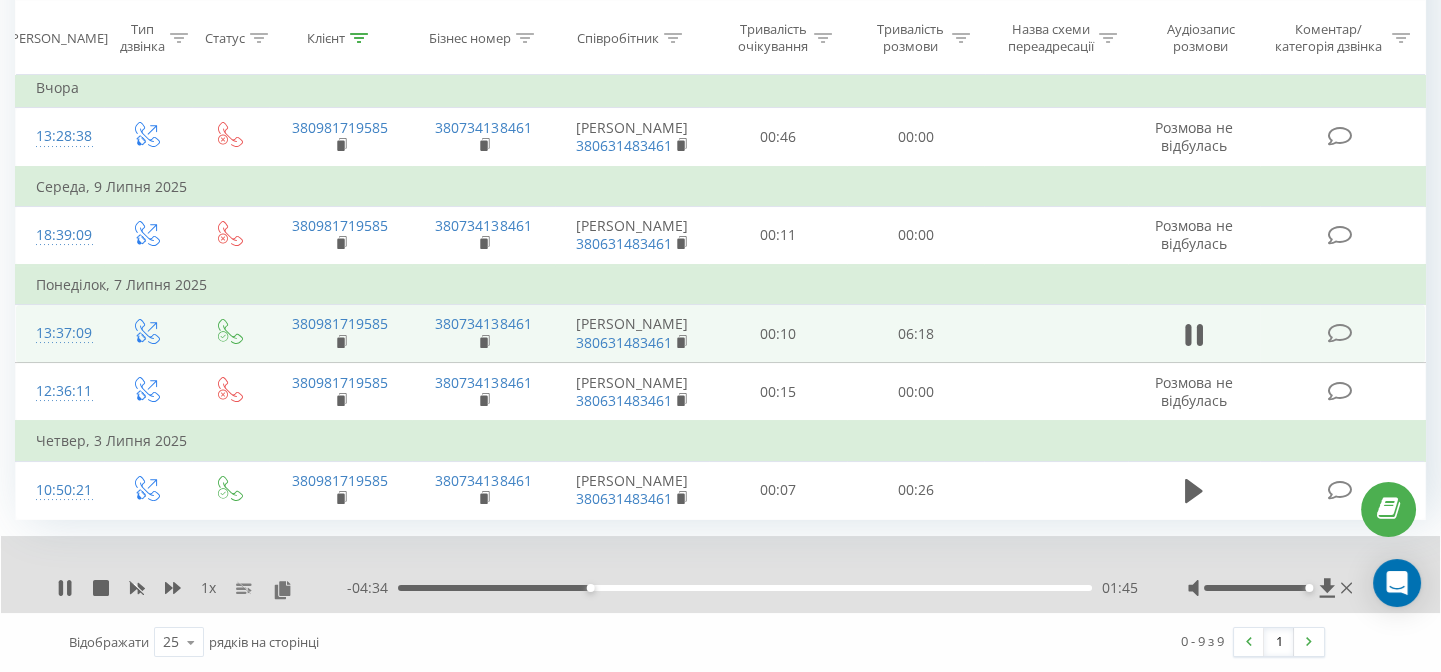 click on "1 x  - 04:34 01:45   01:45" at bounding box center (720, 574) 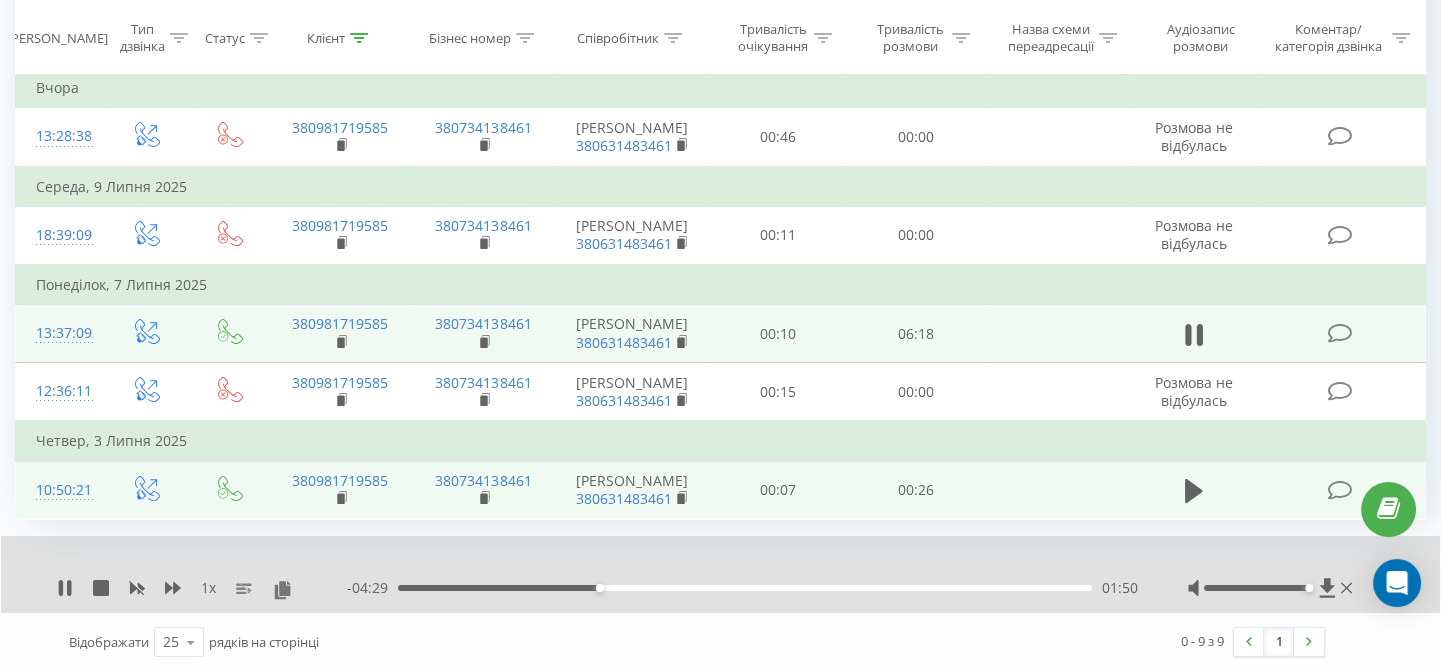click 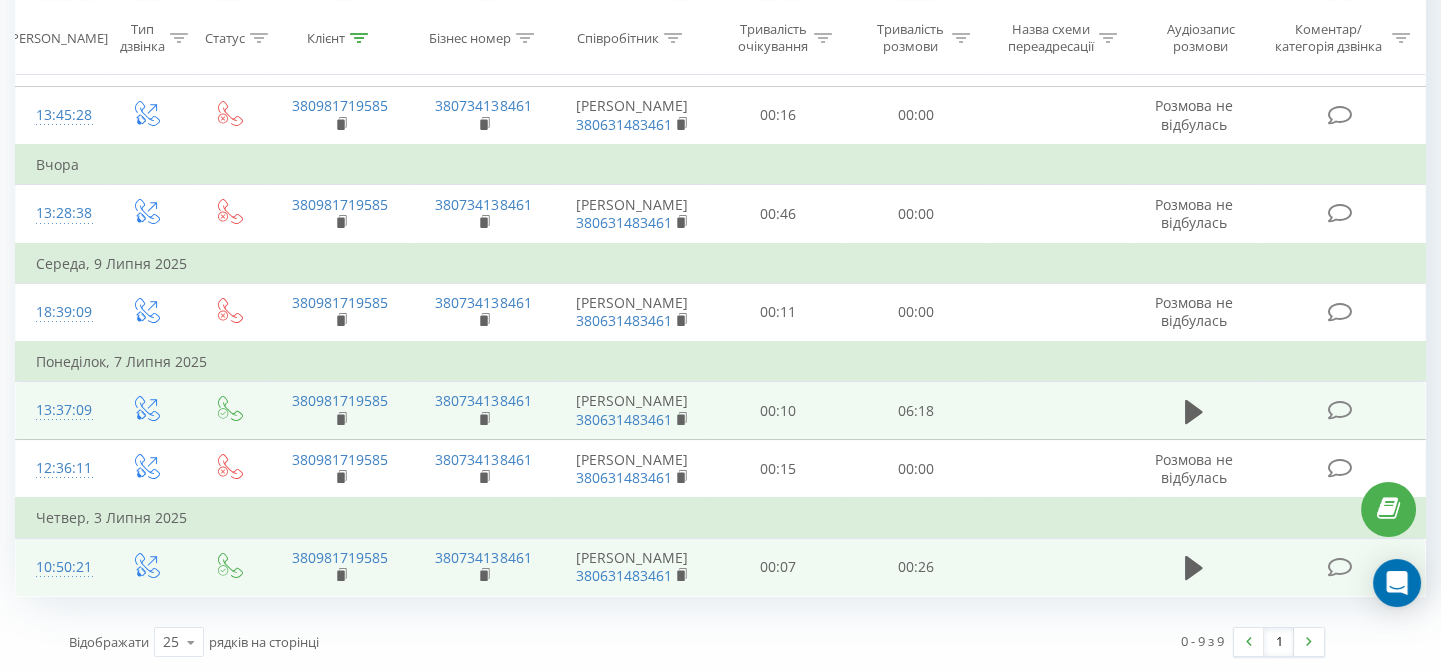 scroll, scrollTop: 690, scrollLeft: 0, axis: vertical 